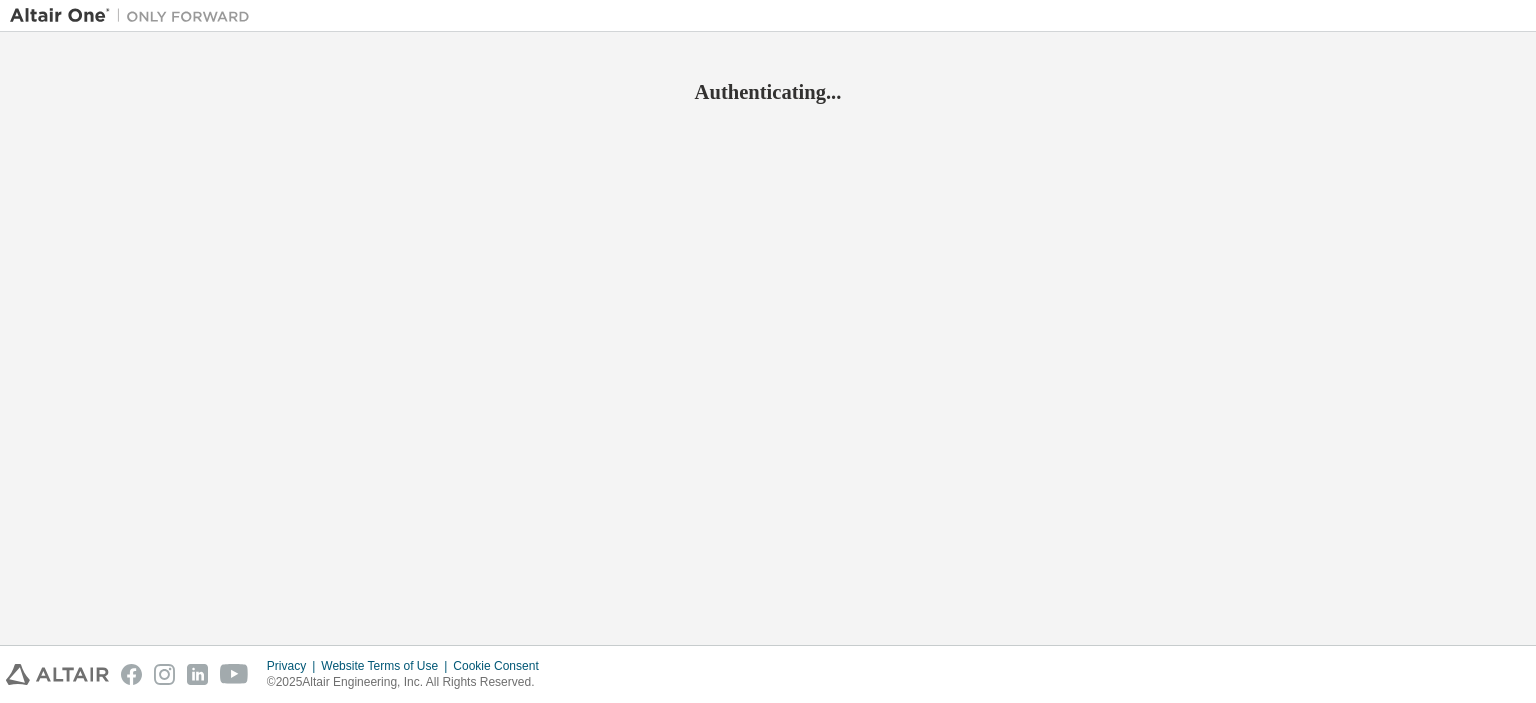 scroll, scrollTop: 0, scrollLeft: 0, axis: both 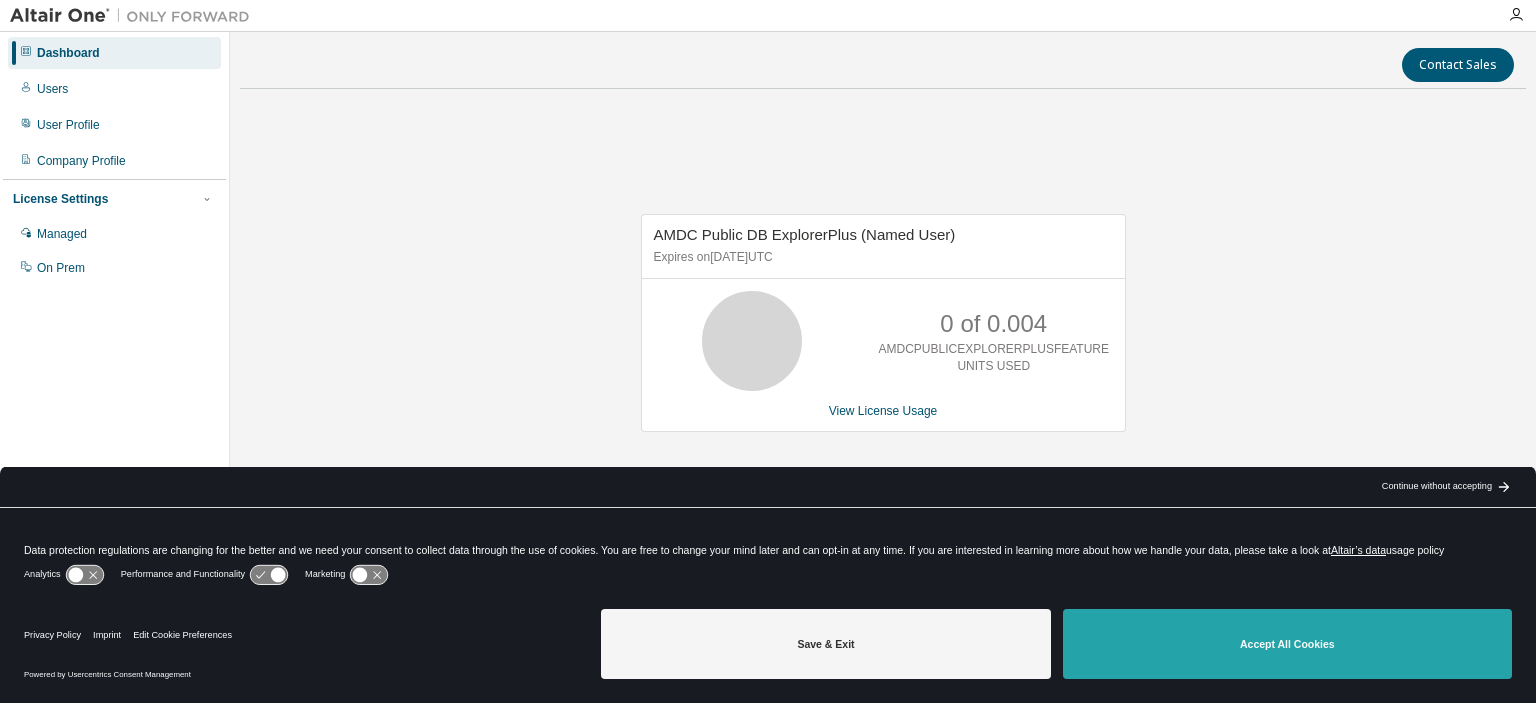 click on "Accept All Cookies" at bounding box center (1287, 644) 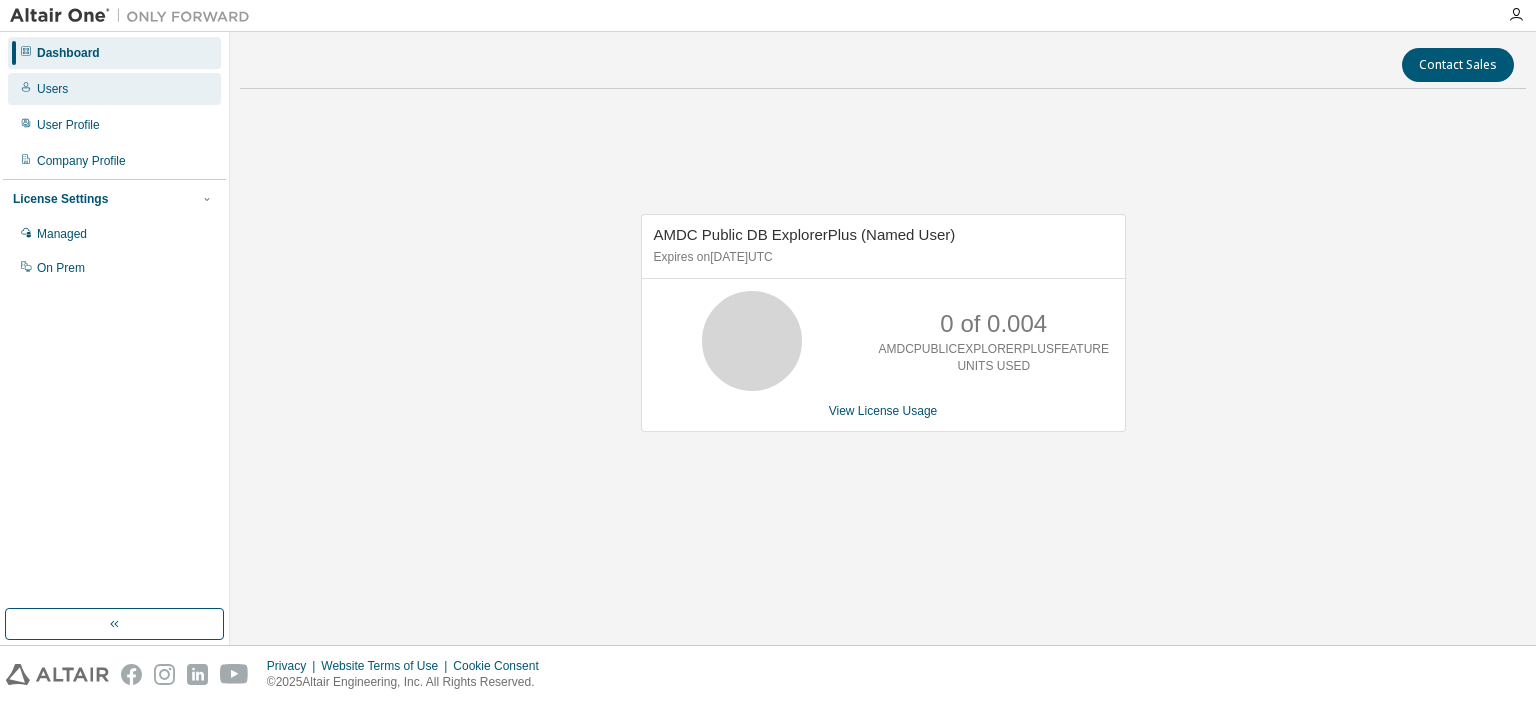 click on "Users" at bounding box center [114, 89] 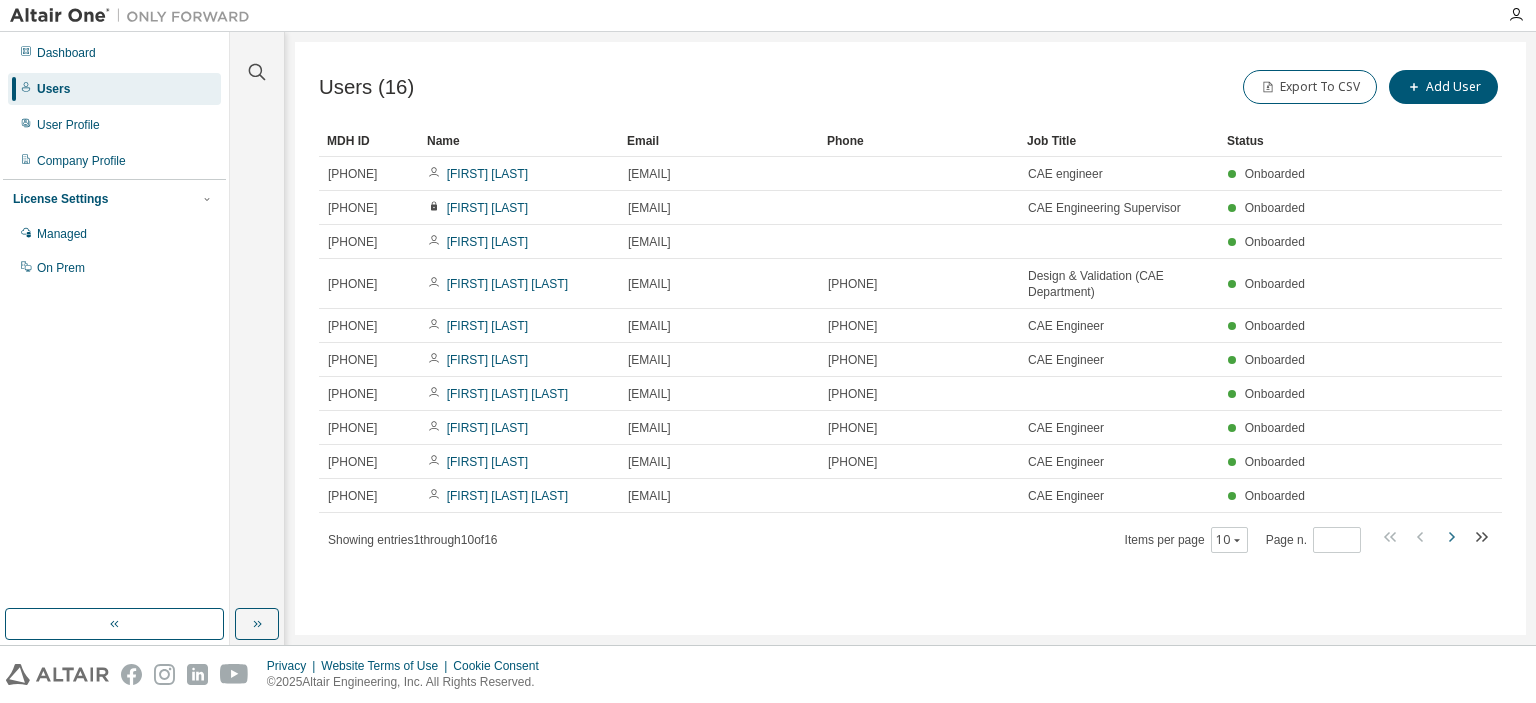 click 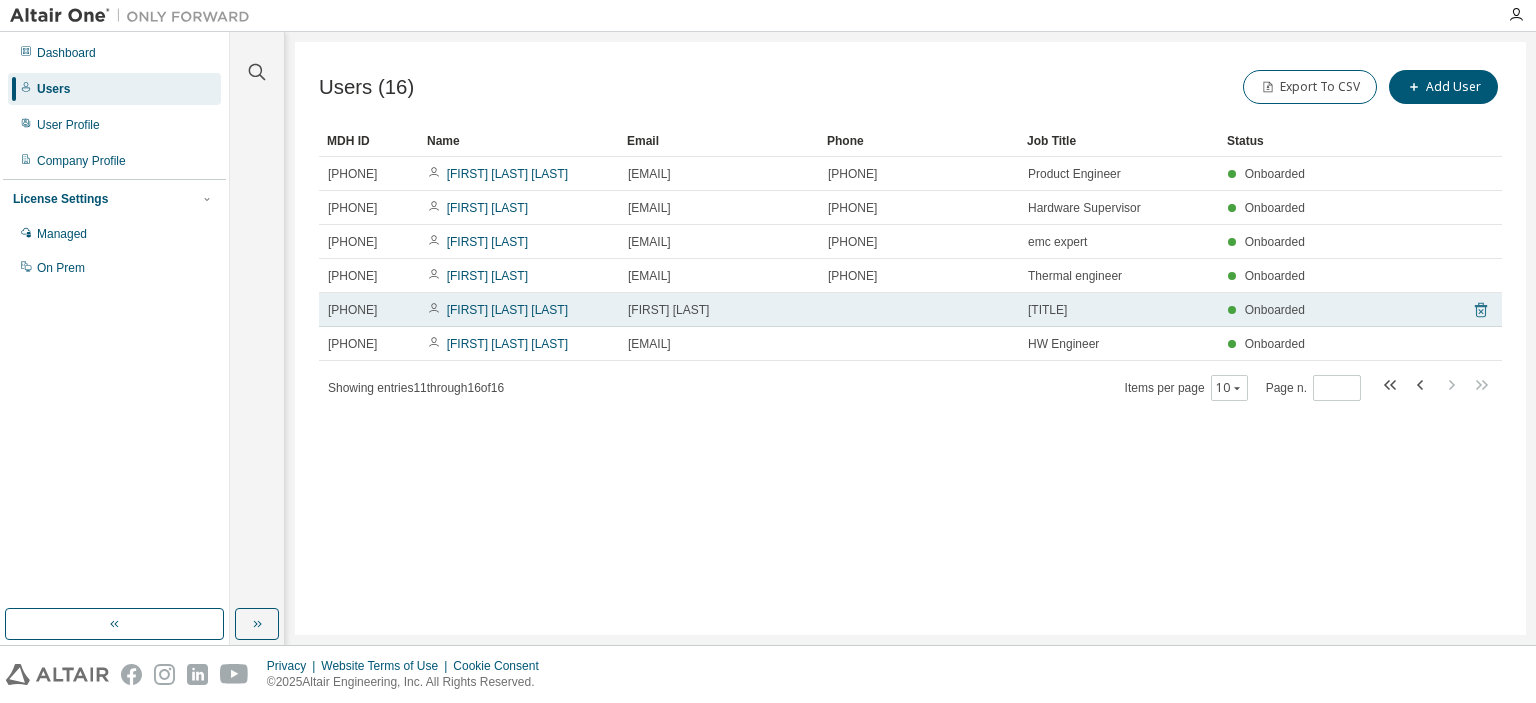 click 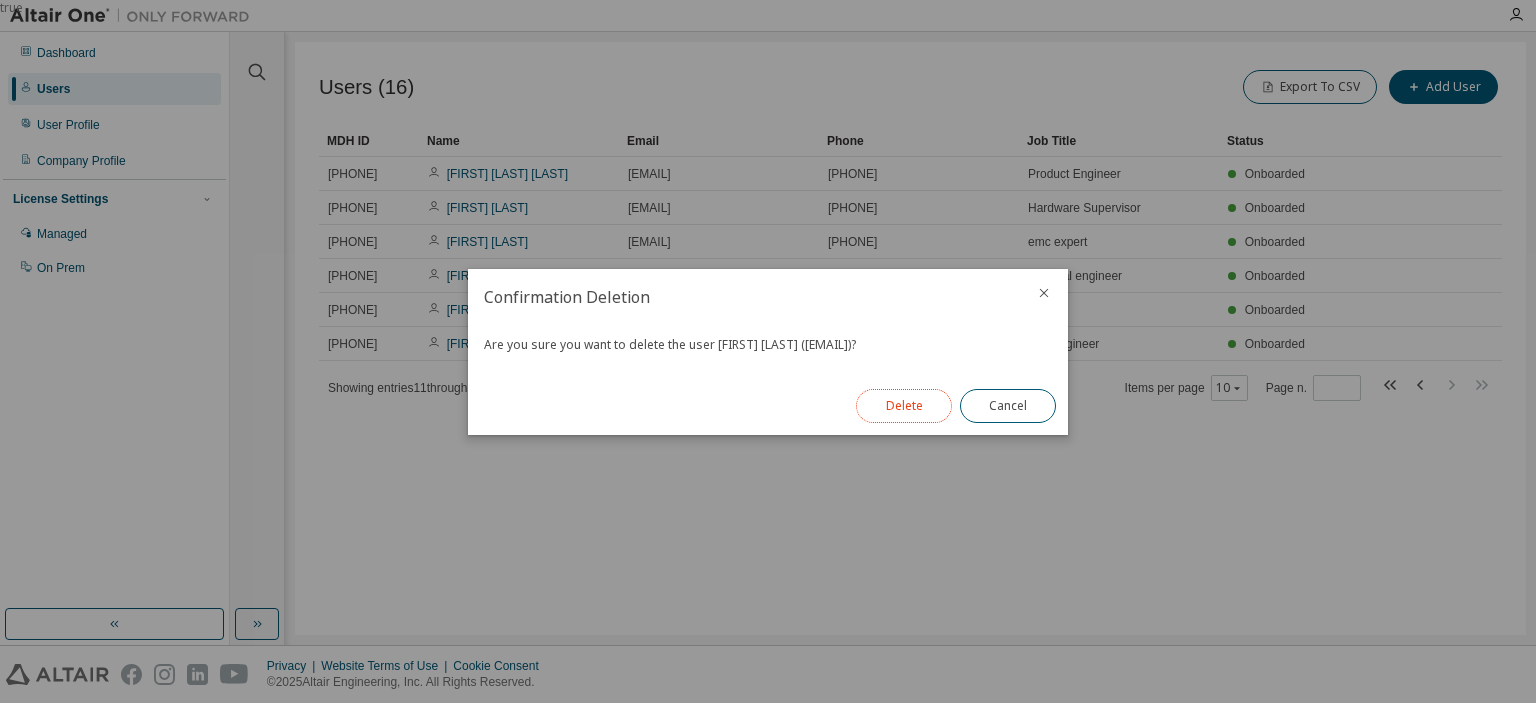 click on "Delete" at bounding box center [904, 406] 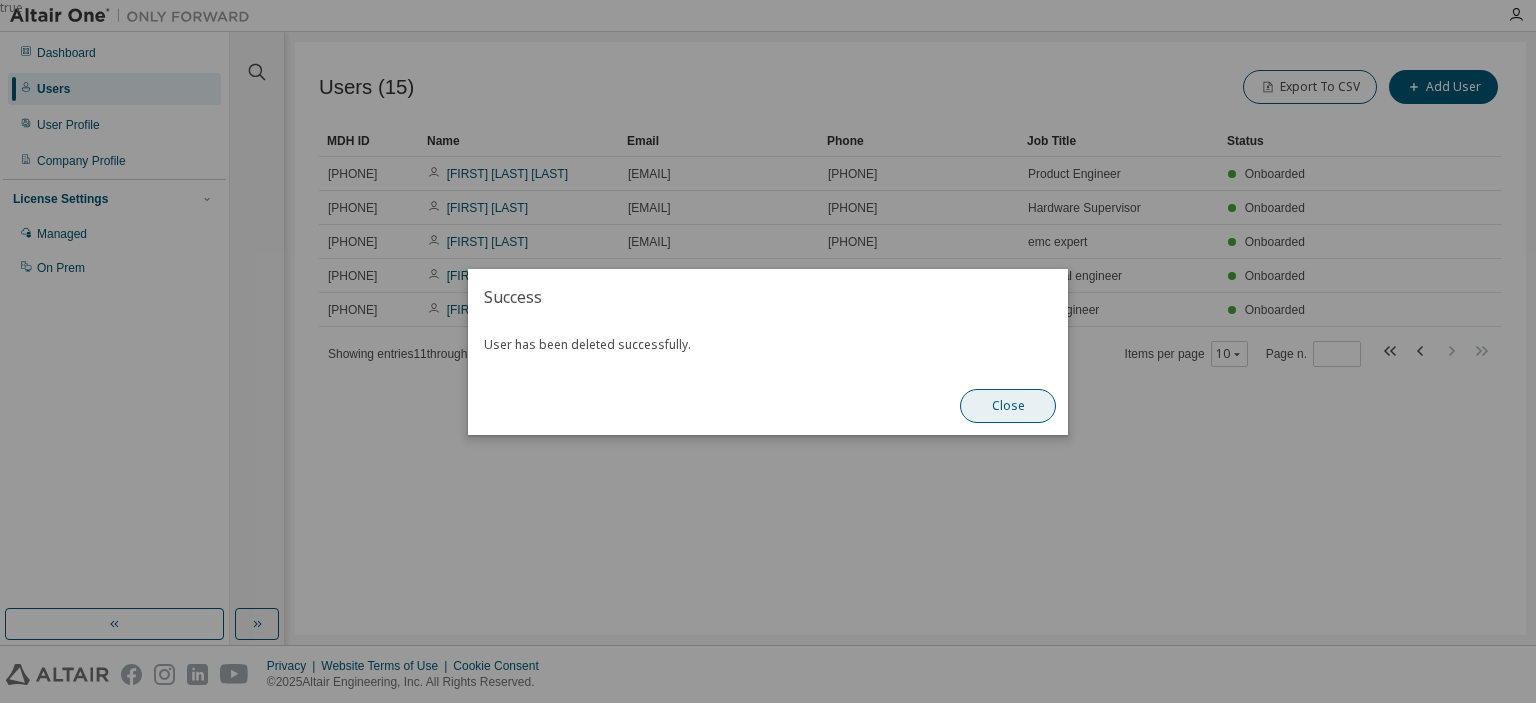 click on "Close" at bounding box center [1008, 406] 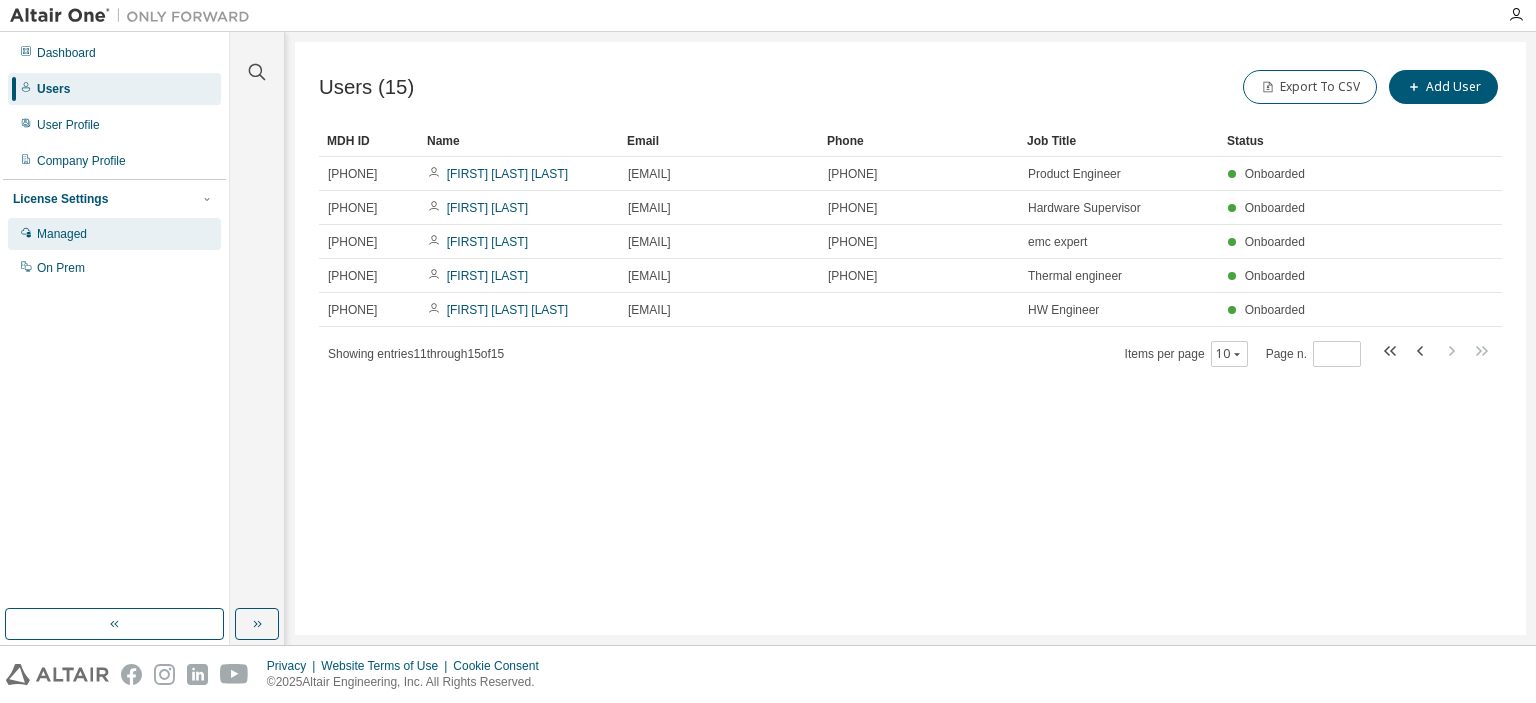 click on "Managed" at bounding box center [114, 234] 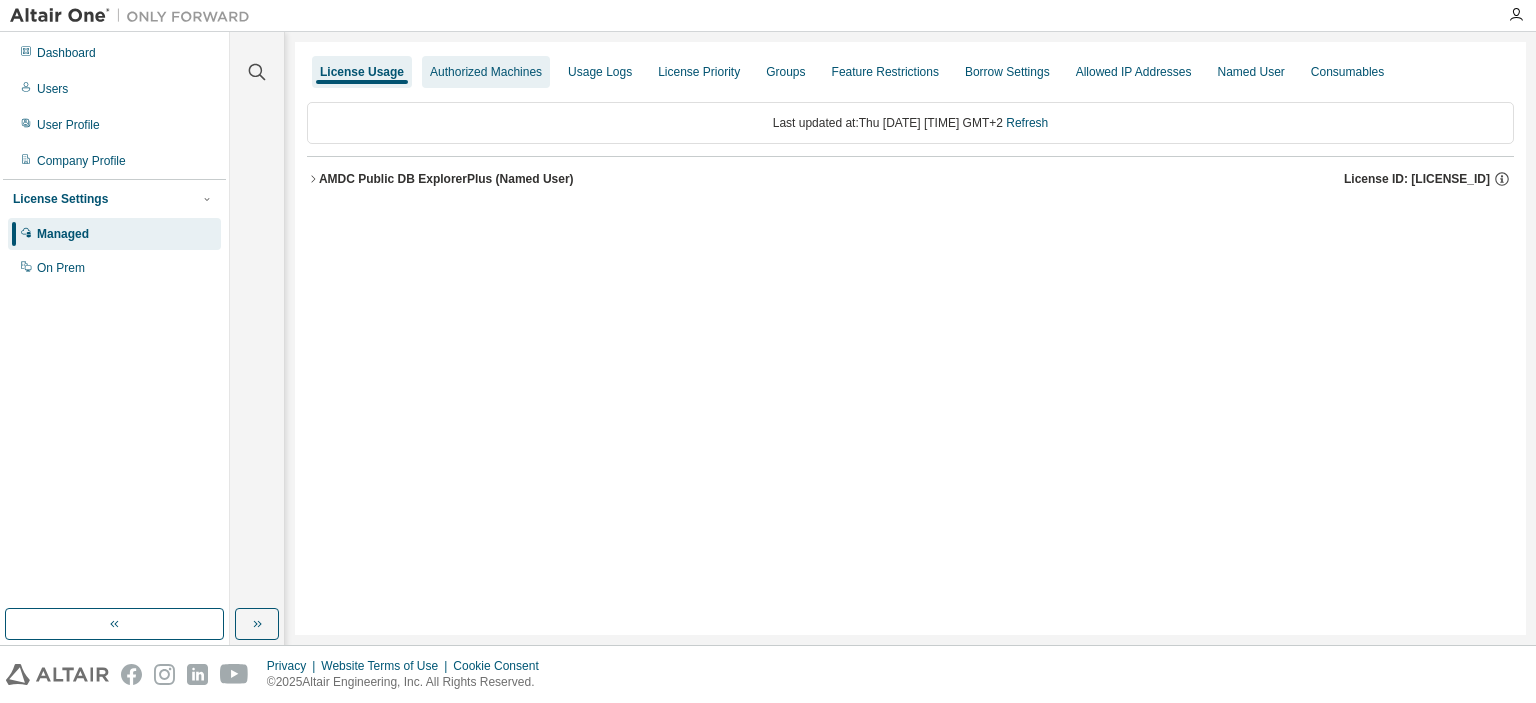 click on "Authorized Machines" at bounding box center (486, 72) 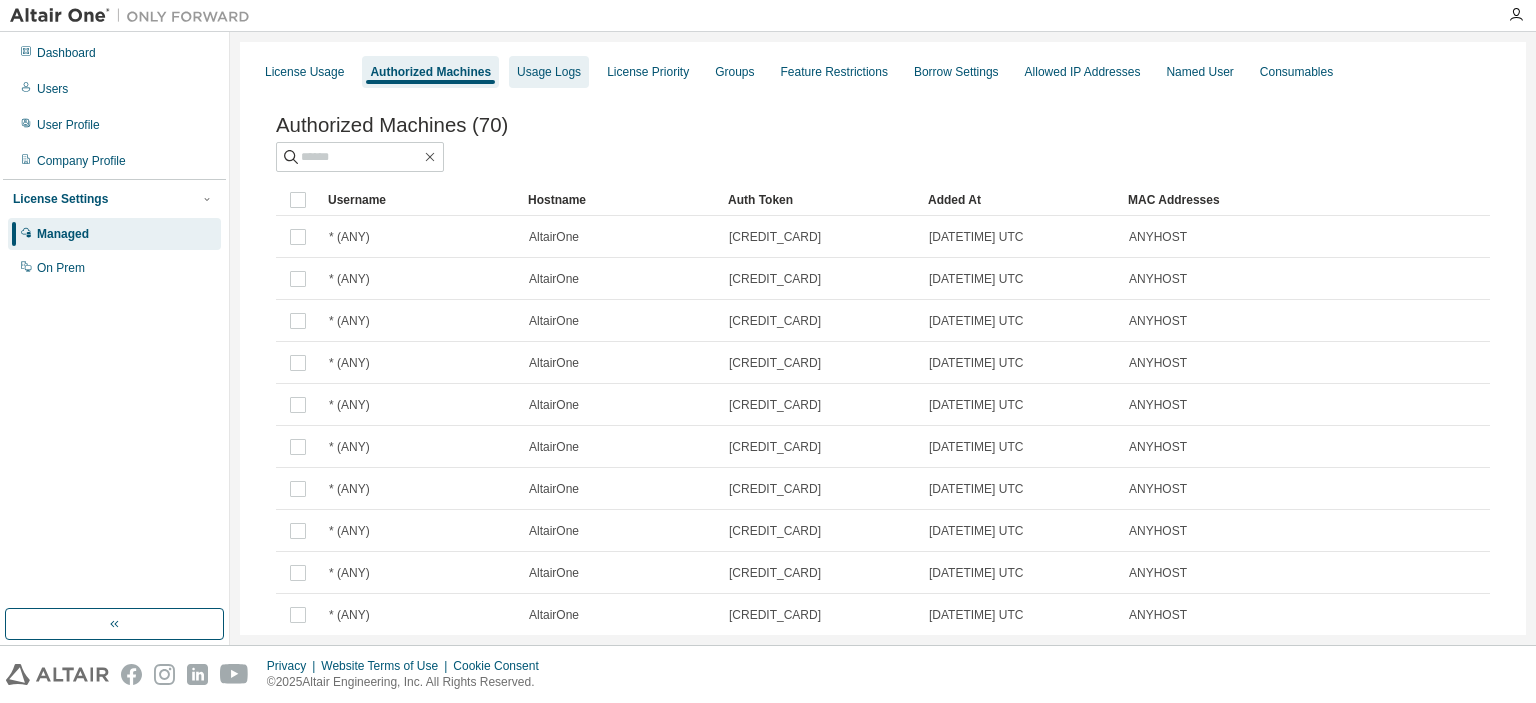 click on "Usage Logs" at bounding box center [549, 72] 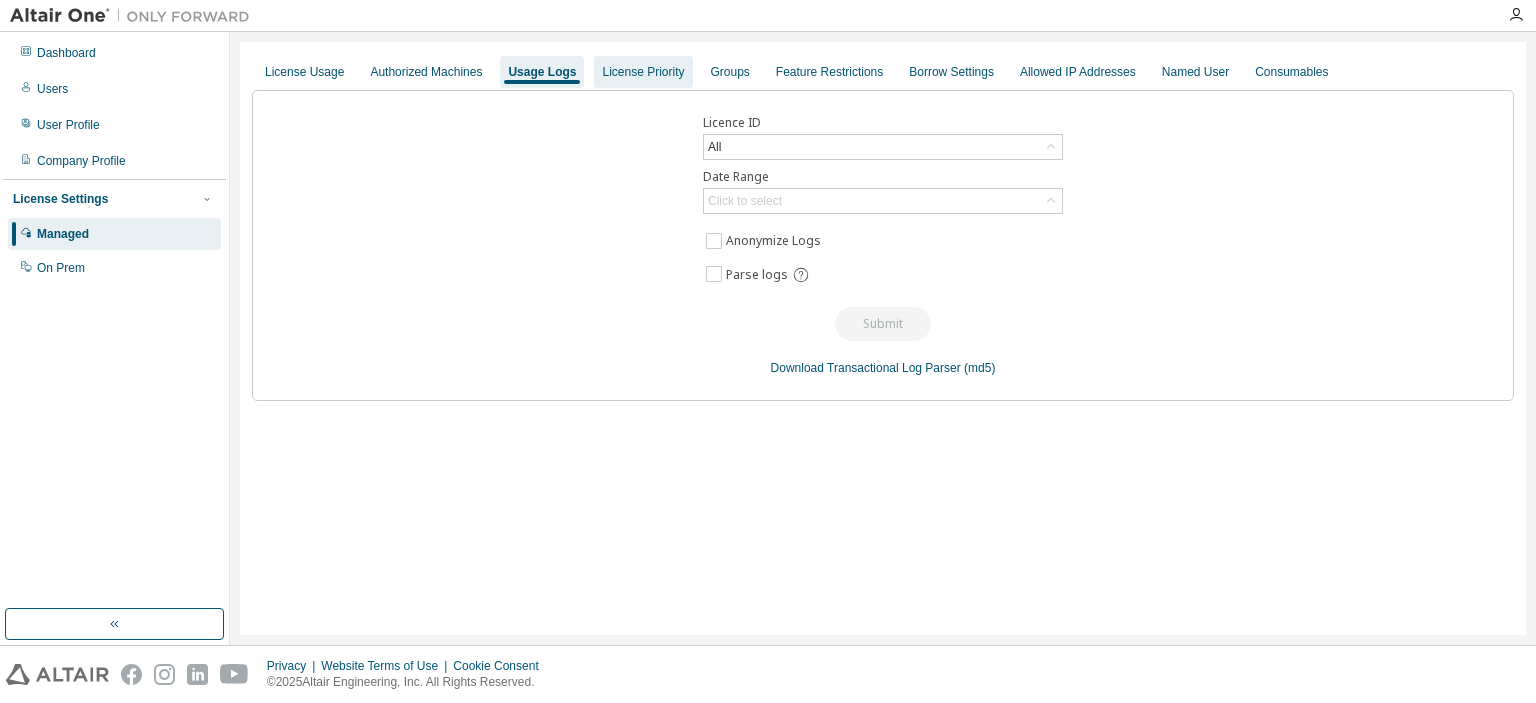 click on "License Priority" at bounding box center [643, 72] 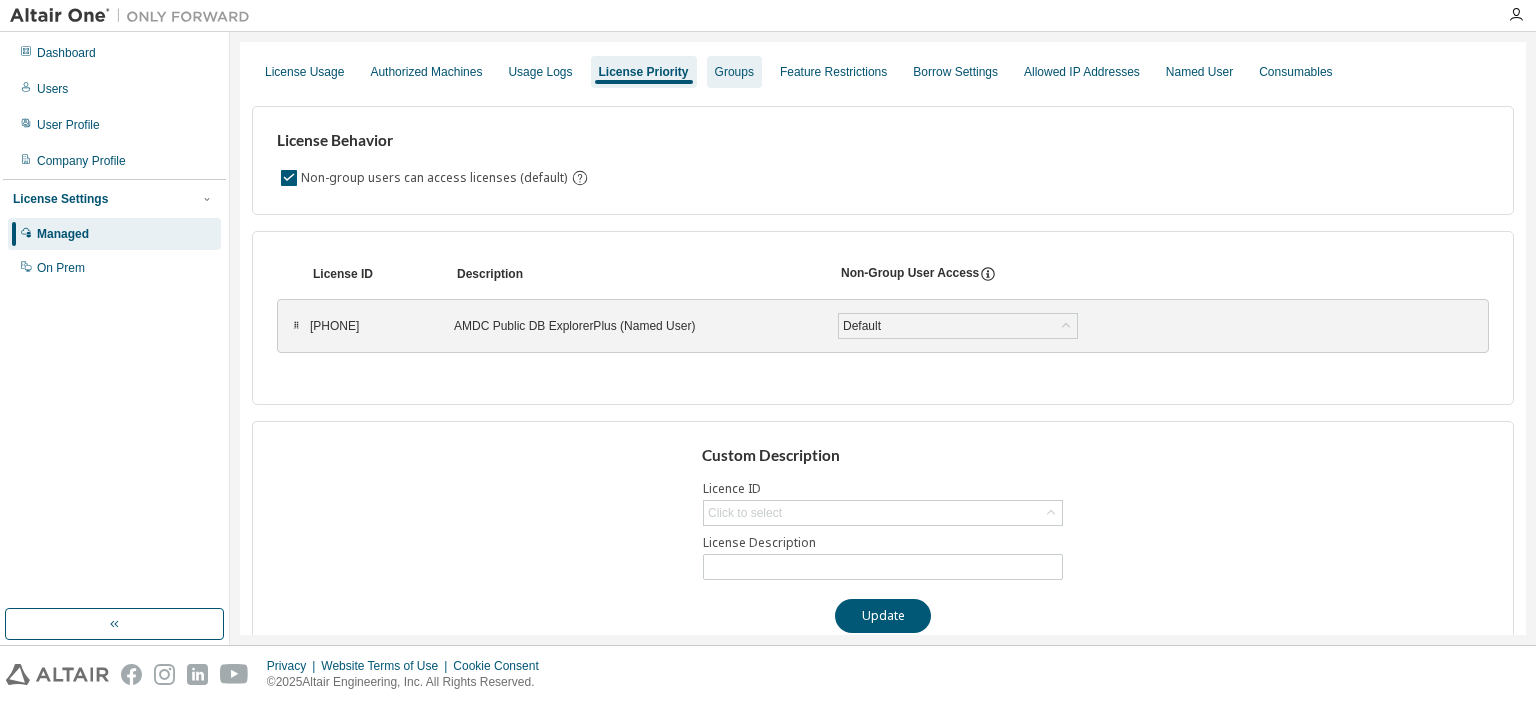 click on "Groups" at bounding box center [734, 72] 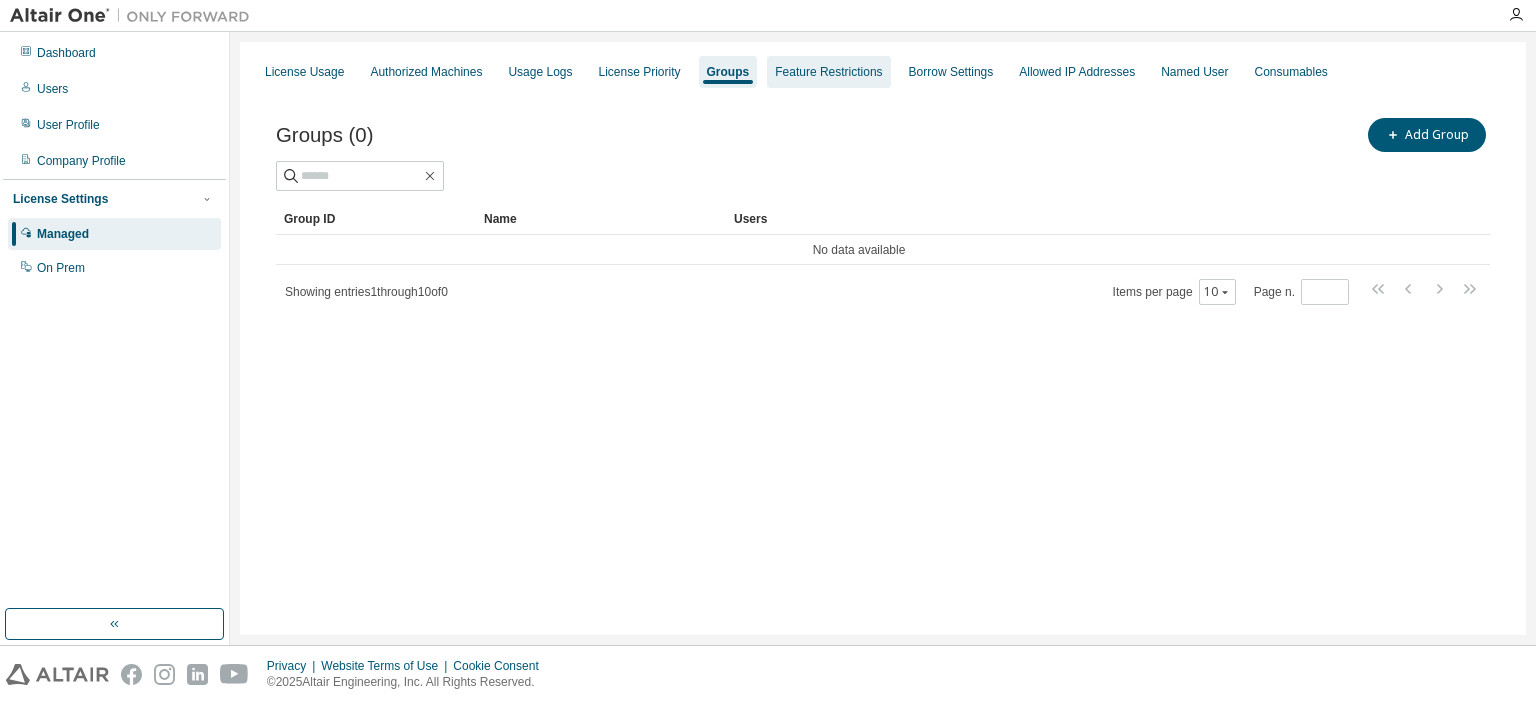 click on "Feature Restrictions" at bounding box center [828, 72] 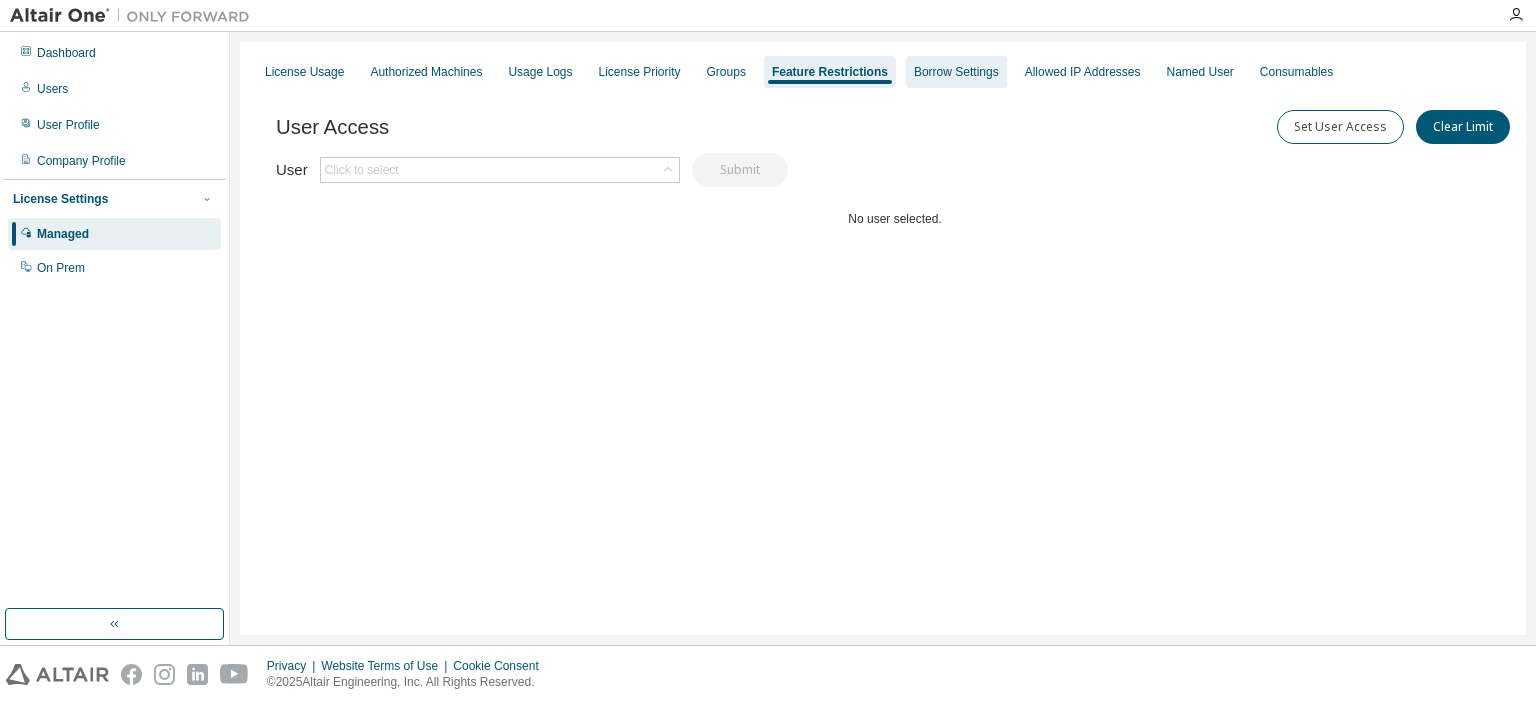 click on "Borrow Settings" at bounding box center (956, 72) 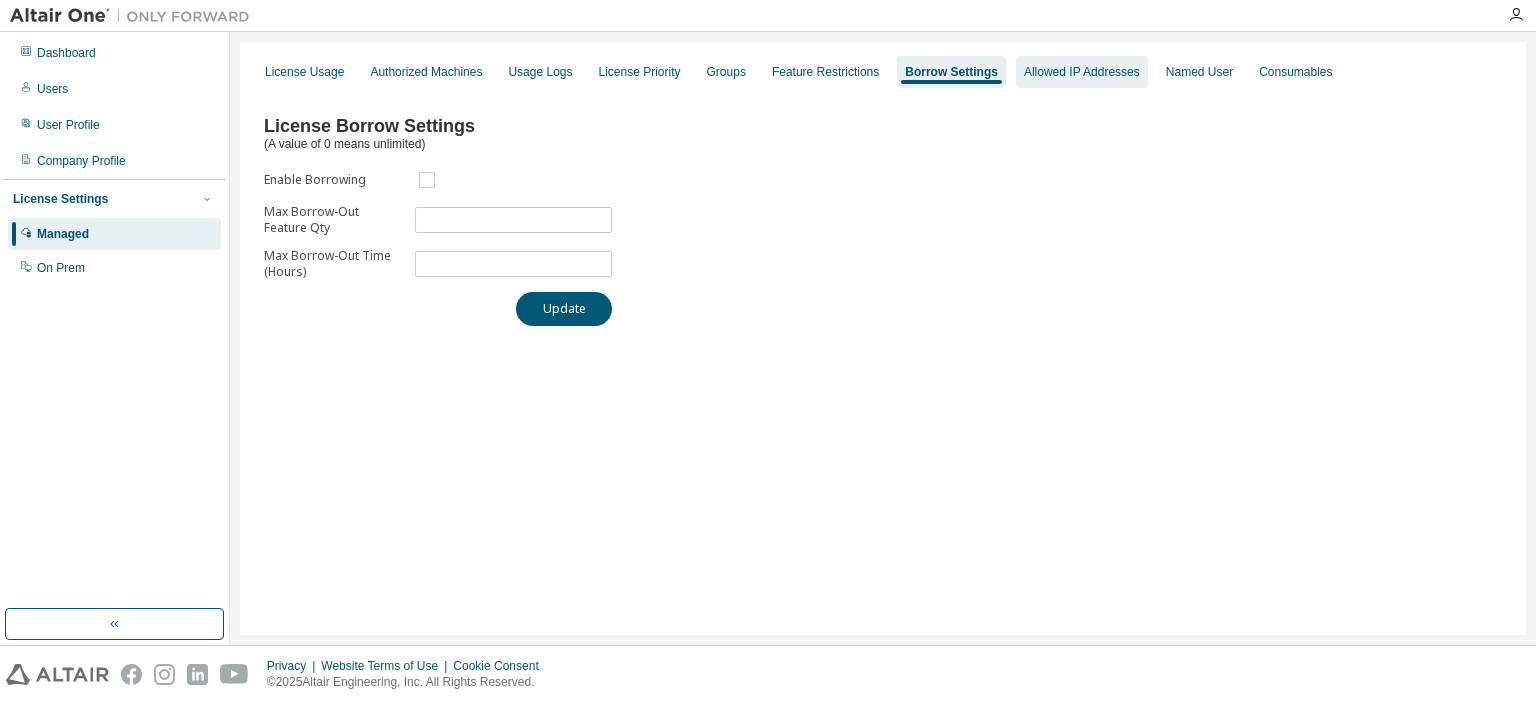 click on "Allowed IP Addresses" at bounding box center (1082, 72) 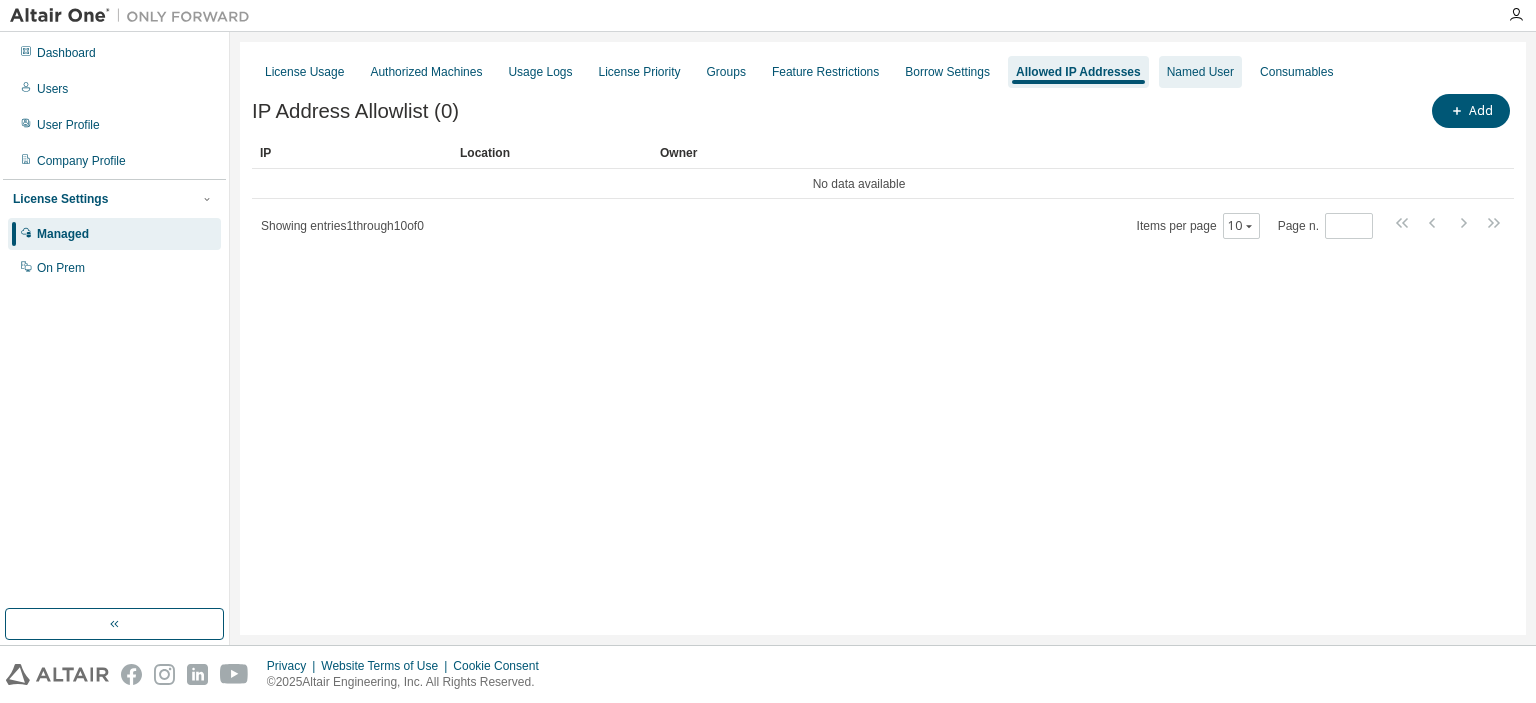 click on "Named User" at bounding box center (1200, 72) 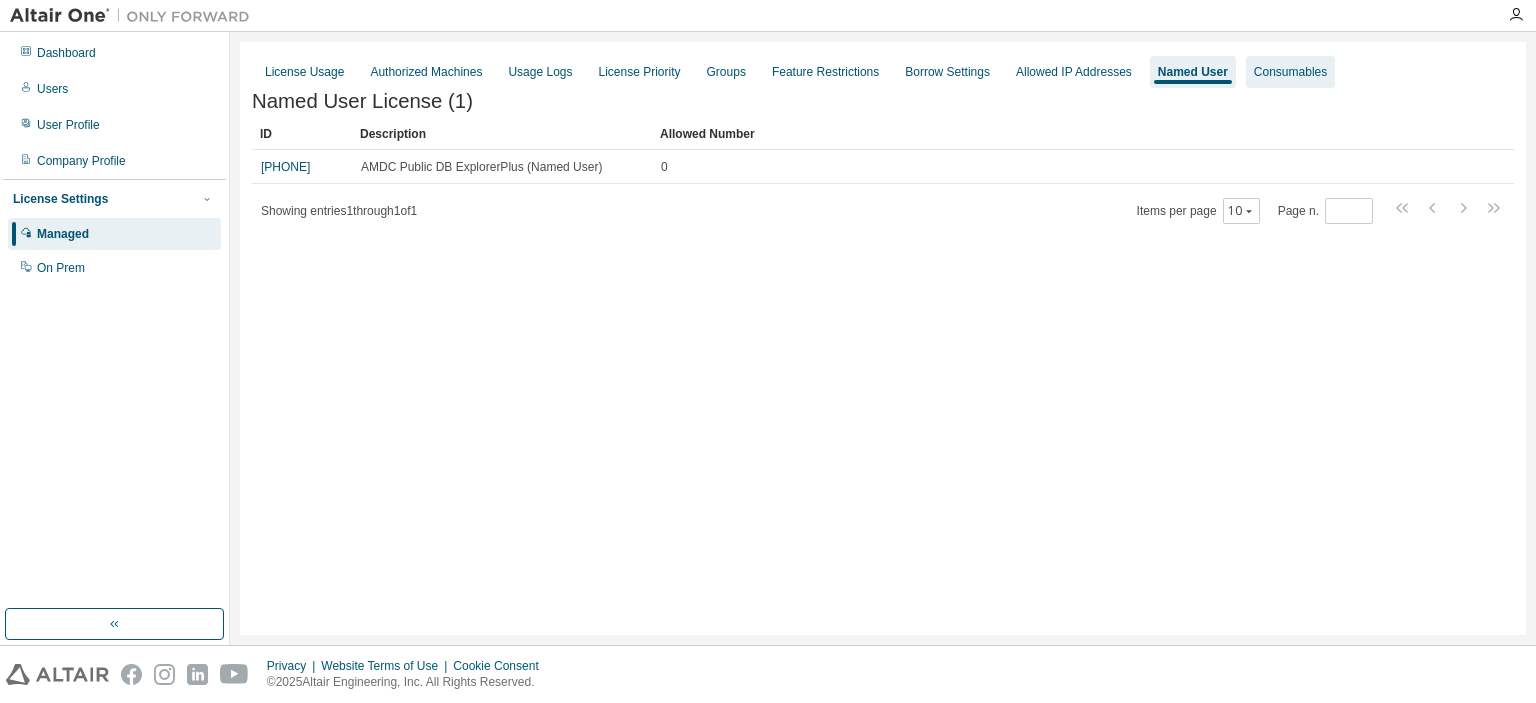 click on "Consumables" at bounding box center (1290, 72) 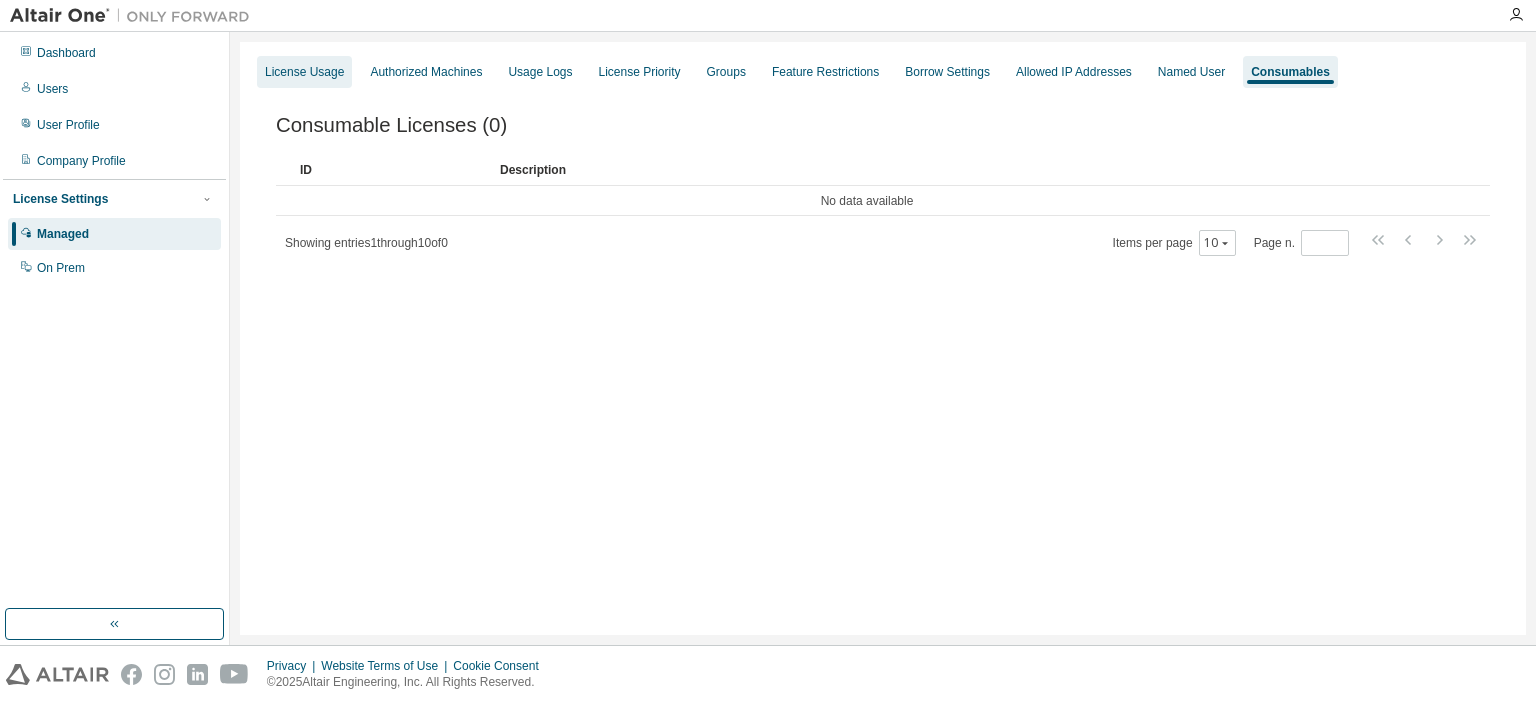 click on "License Usage" at bounding box center [304, 72] 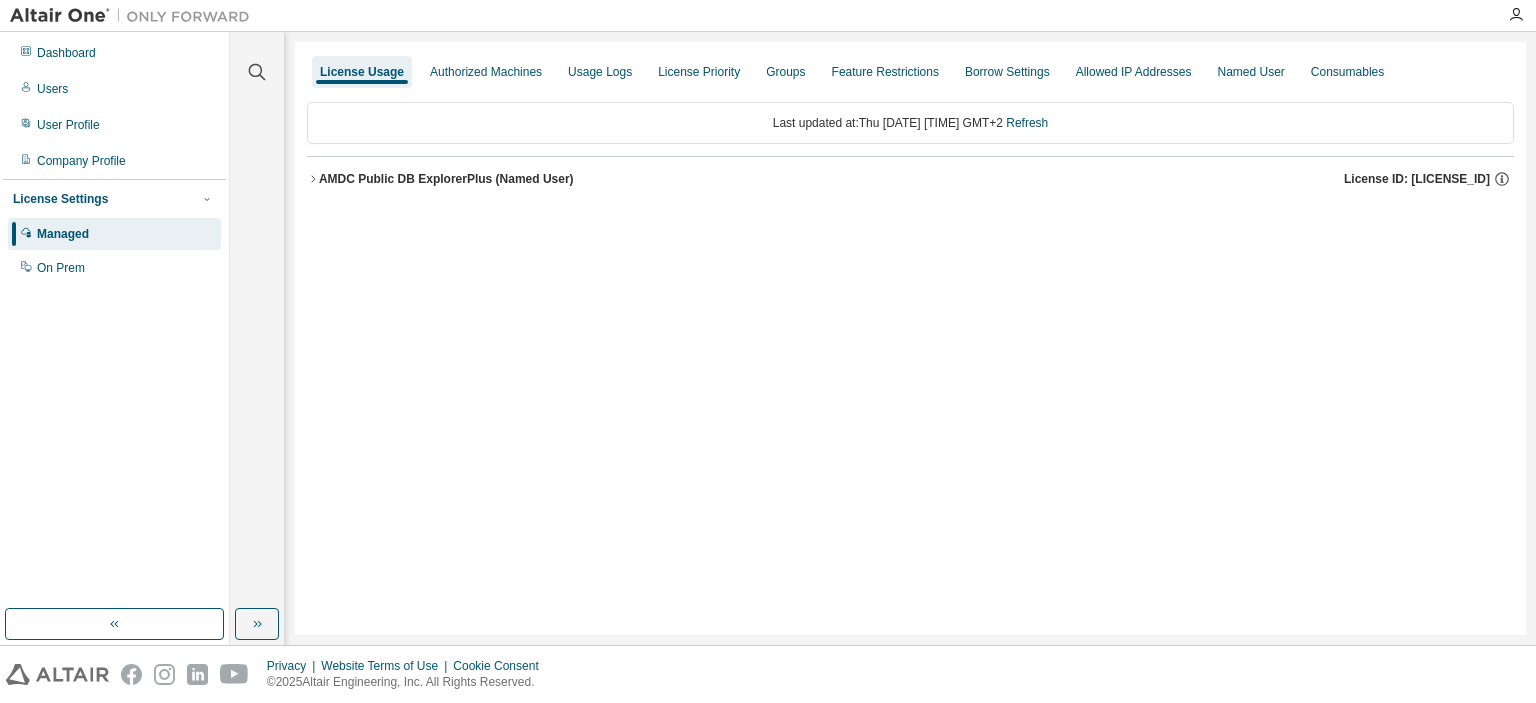click 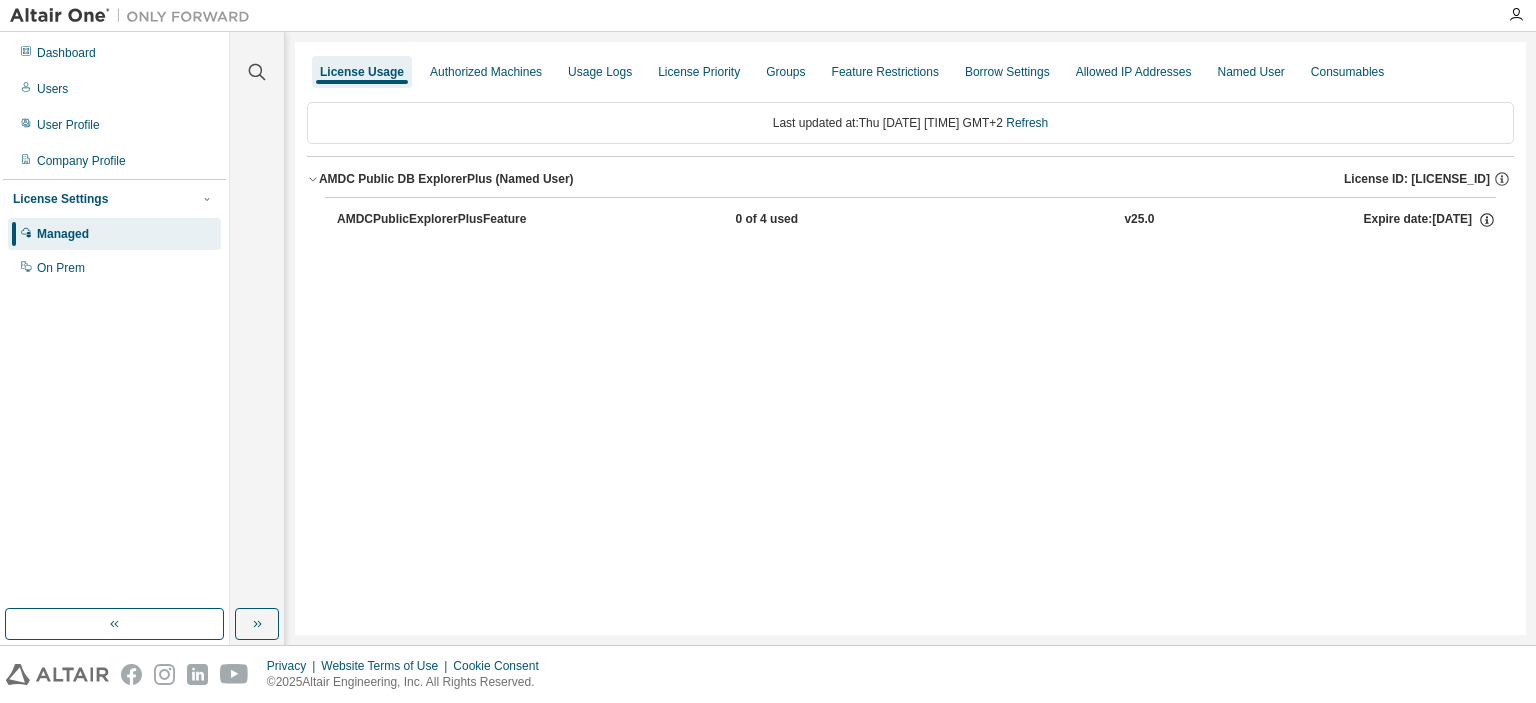 click on "AMDCPublicExplorerPlusFeature" at bounding box center (431, 220) 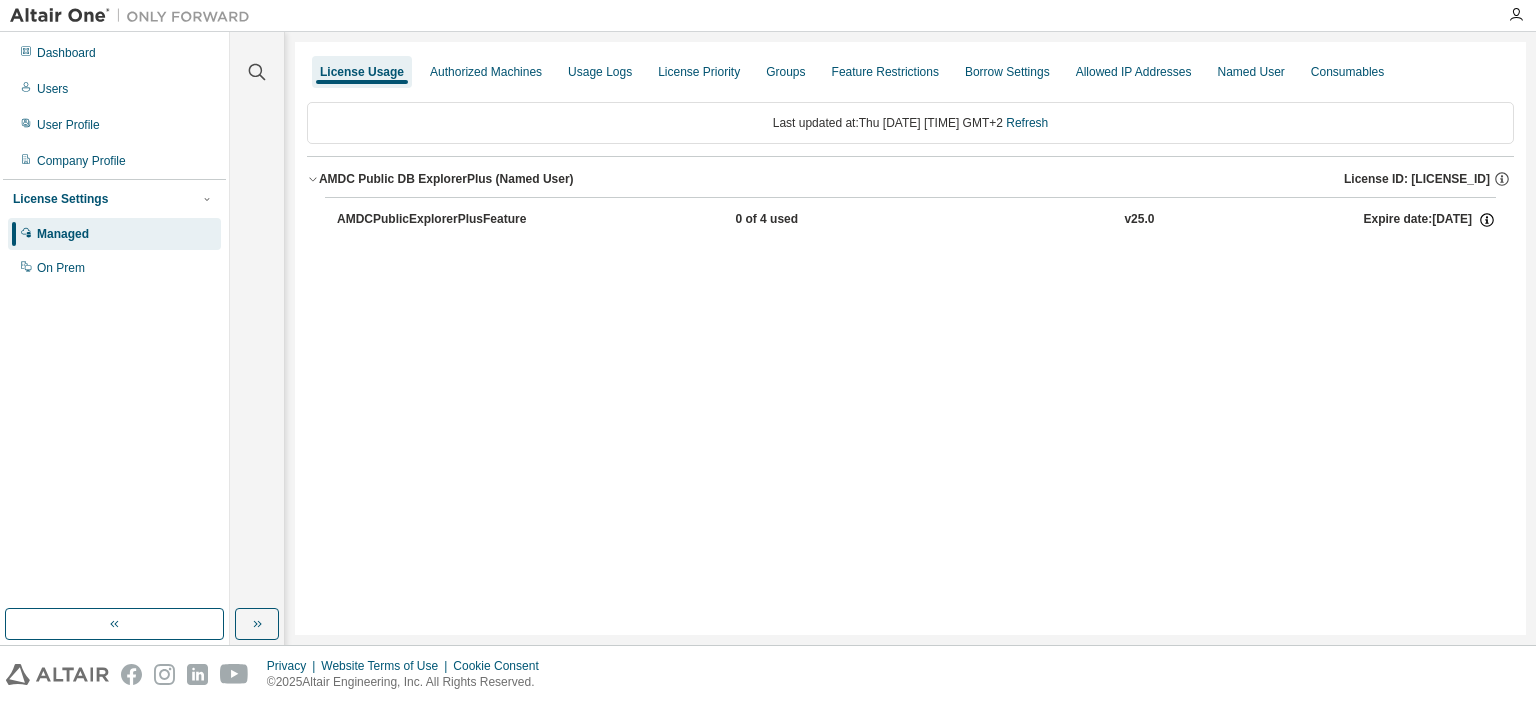 click 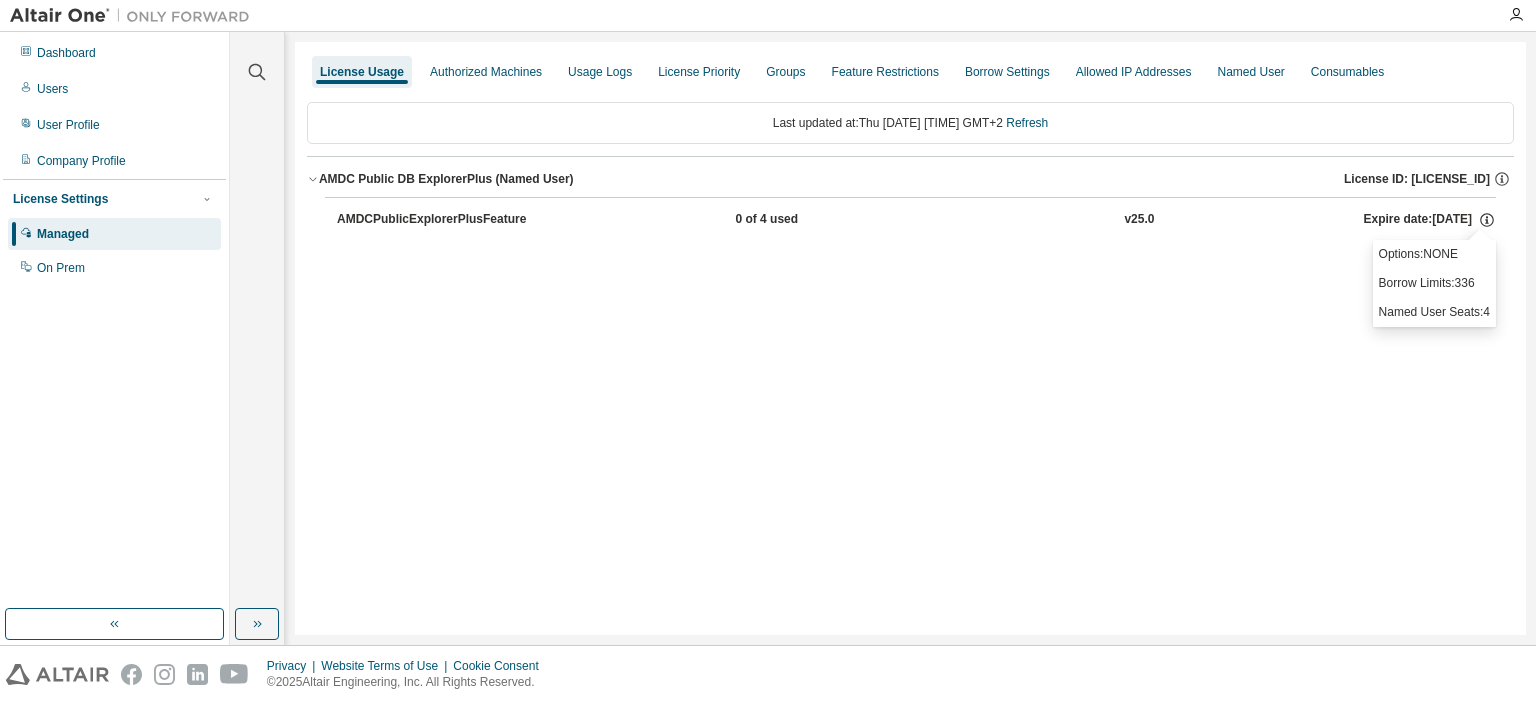 click on "Last updated at:  Thu 2025-08-07 11:57 AM GMT+2   Refresh AMDC Public DB ExplorerPlus (Named User) License ID: 139197 AMDCPublicExplorerPlusFeature 0 of 4 used v25.0 Expire date:  2026-03-16" at bounding box center [910, 176] 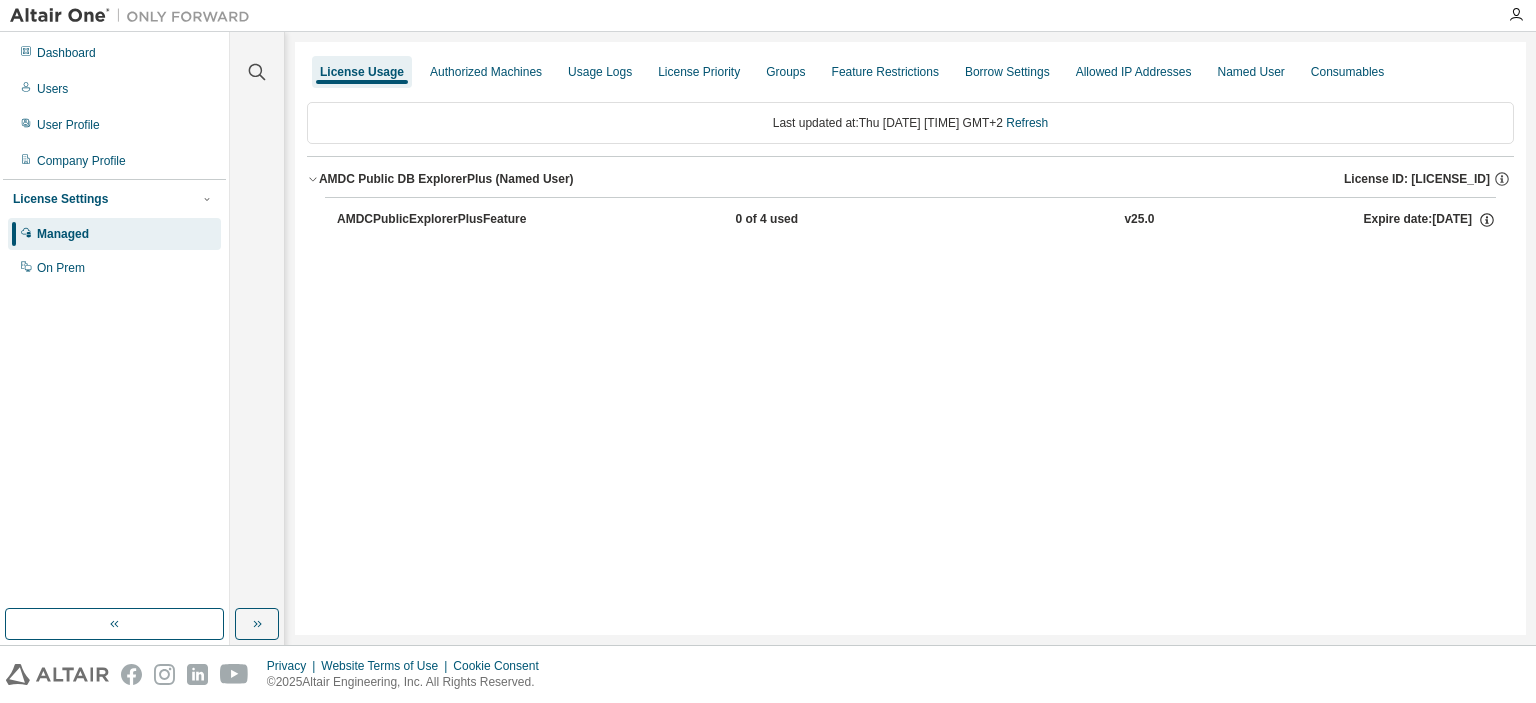 click on "0 of 4 used" at bounding box center [825, 220] 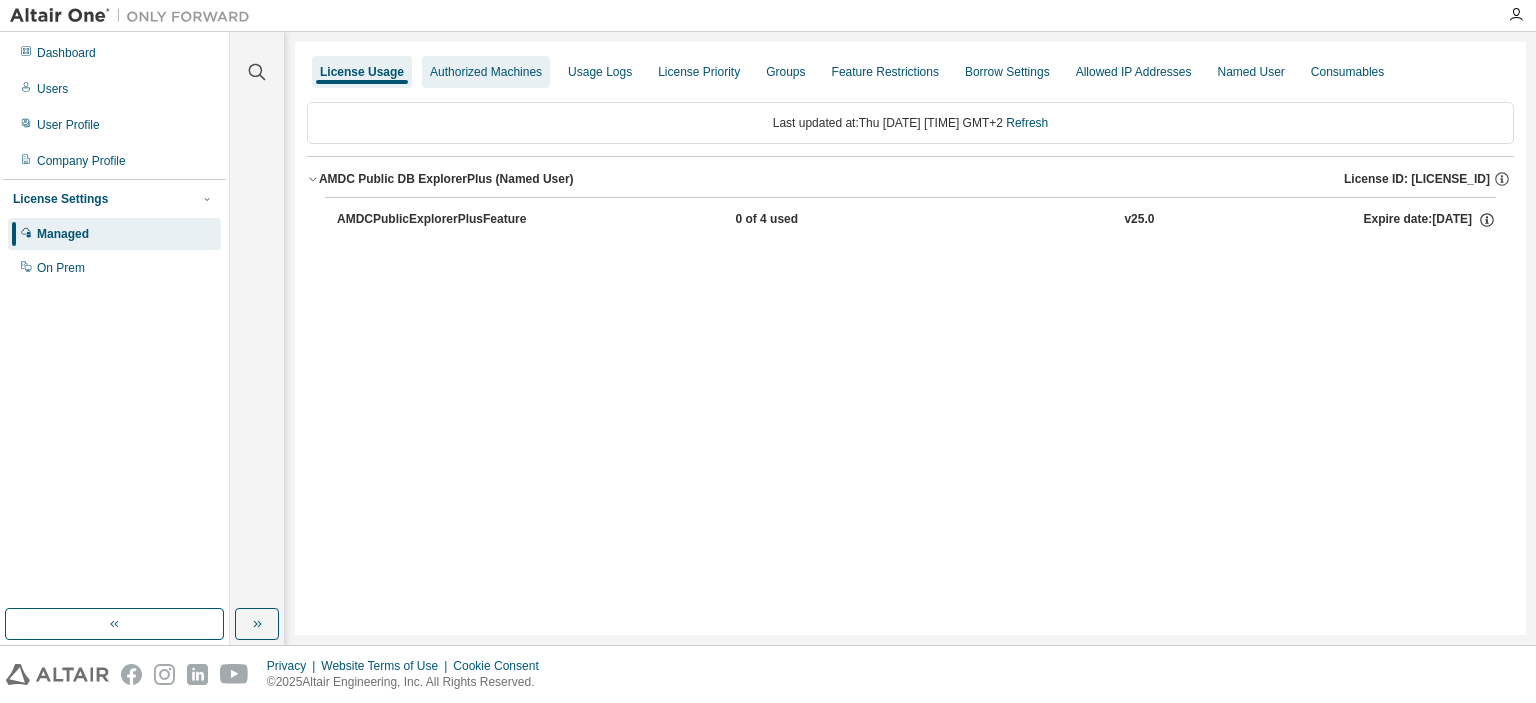 click on "Authorized Machines" at bounding box center (486, 72) 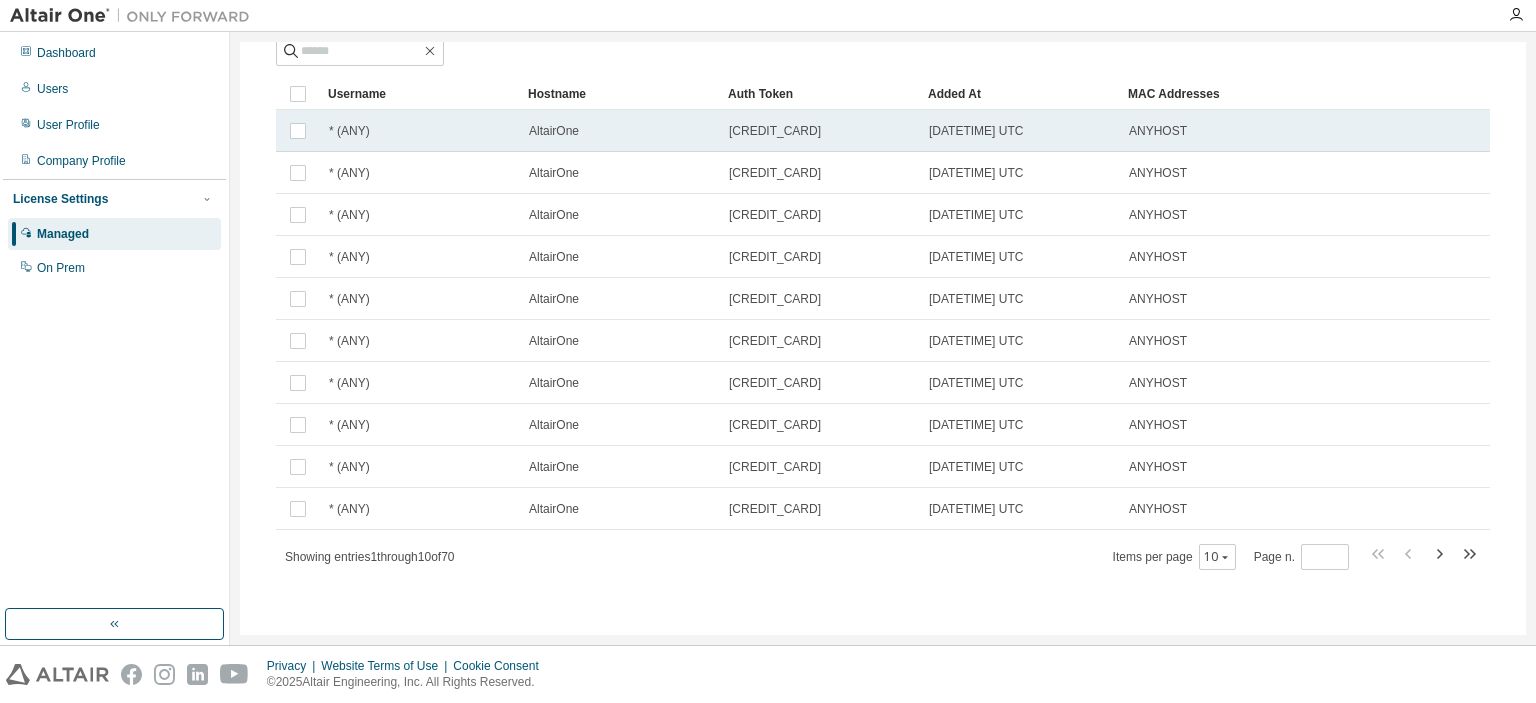 scroll, scrollTop: 0, scrollLeft: 0, axis: both 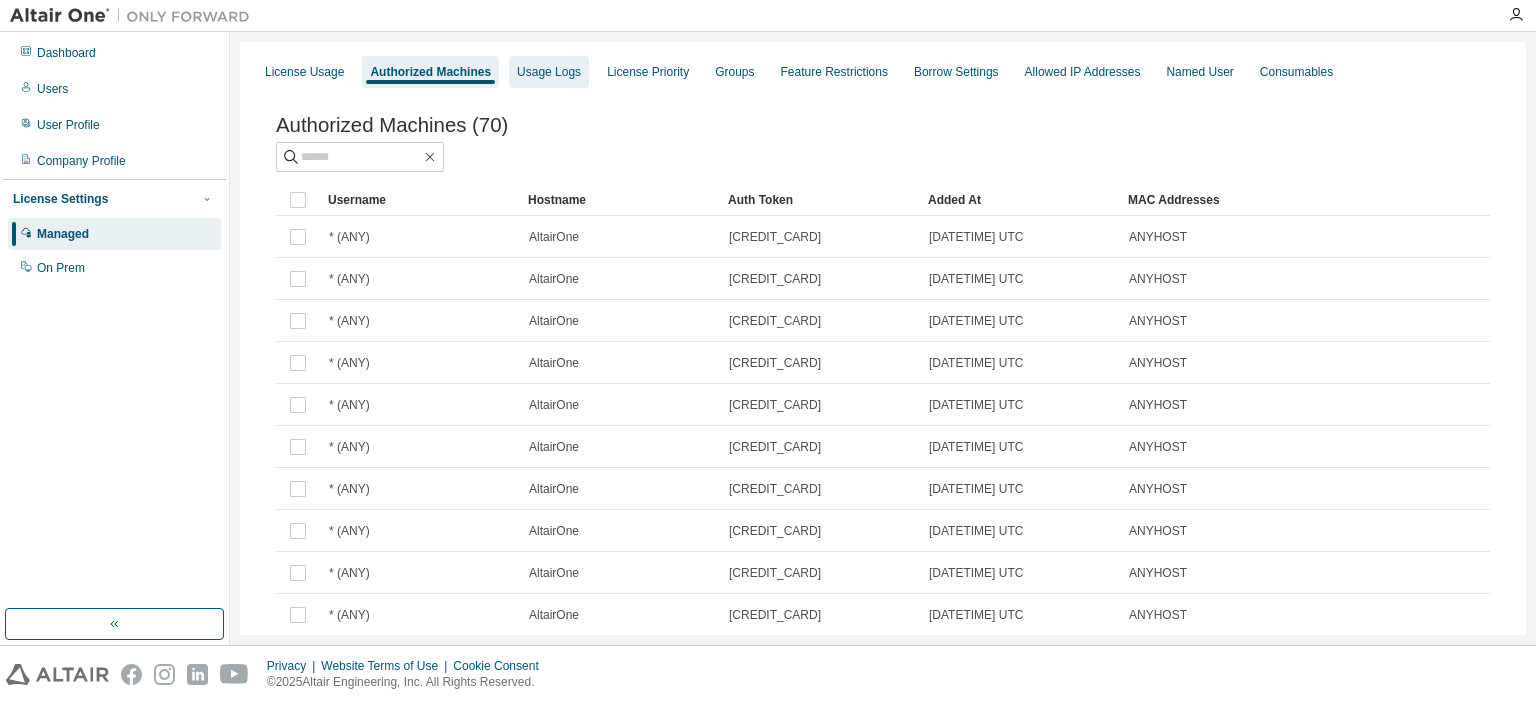 click on "Usage Logs" at bounding box center (549, 72) 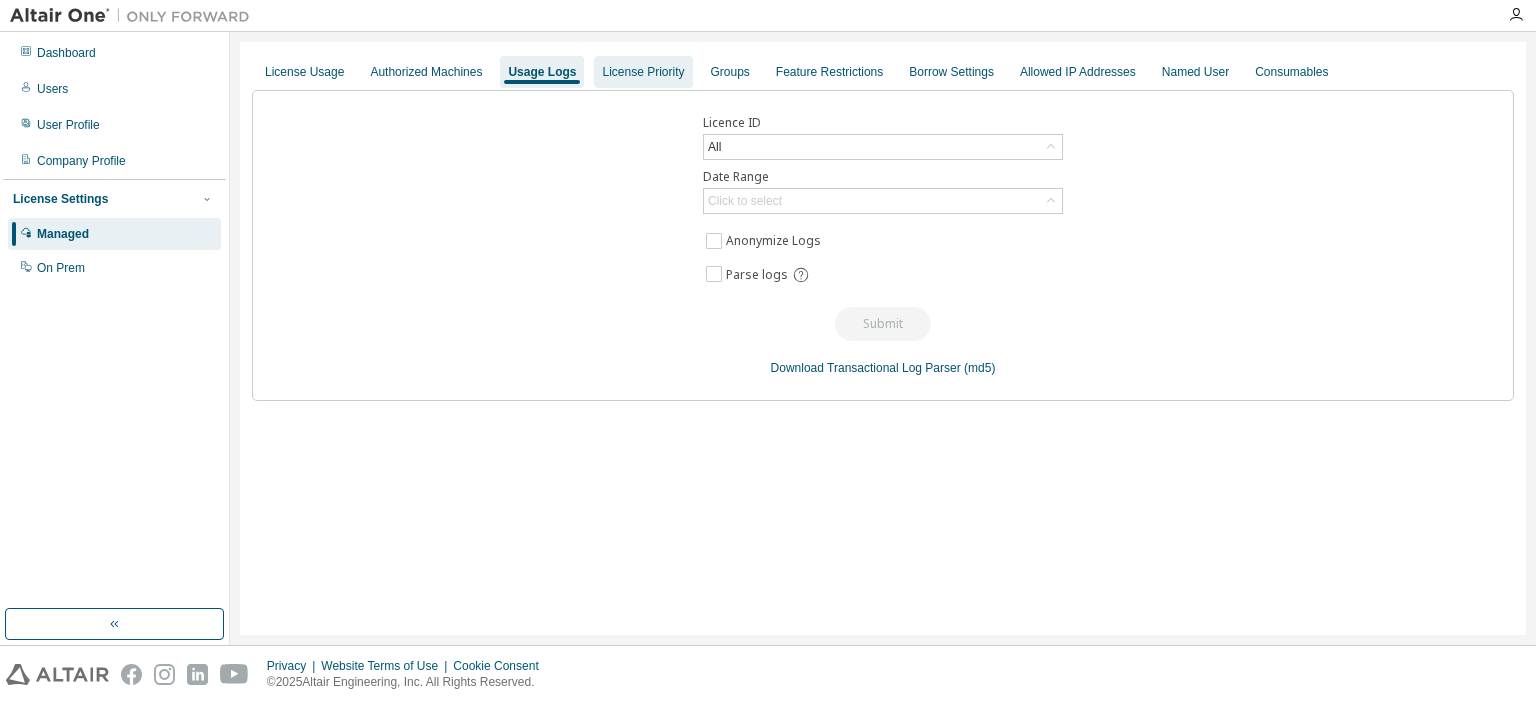 click on "License Priority" at bounding box center [643, 72] 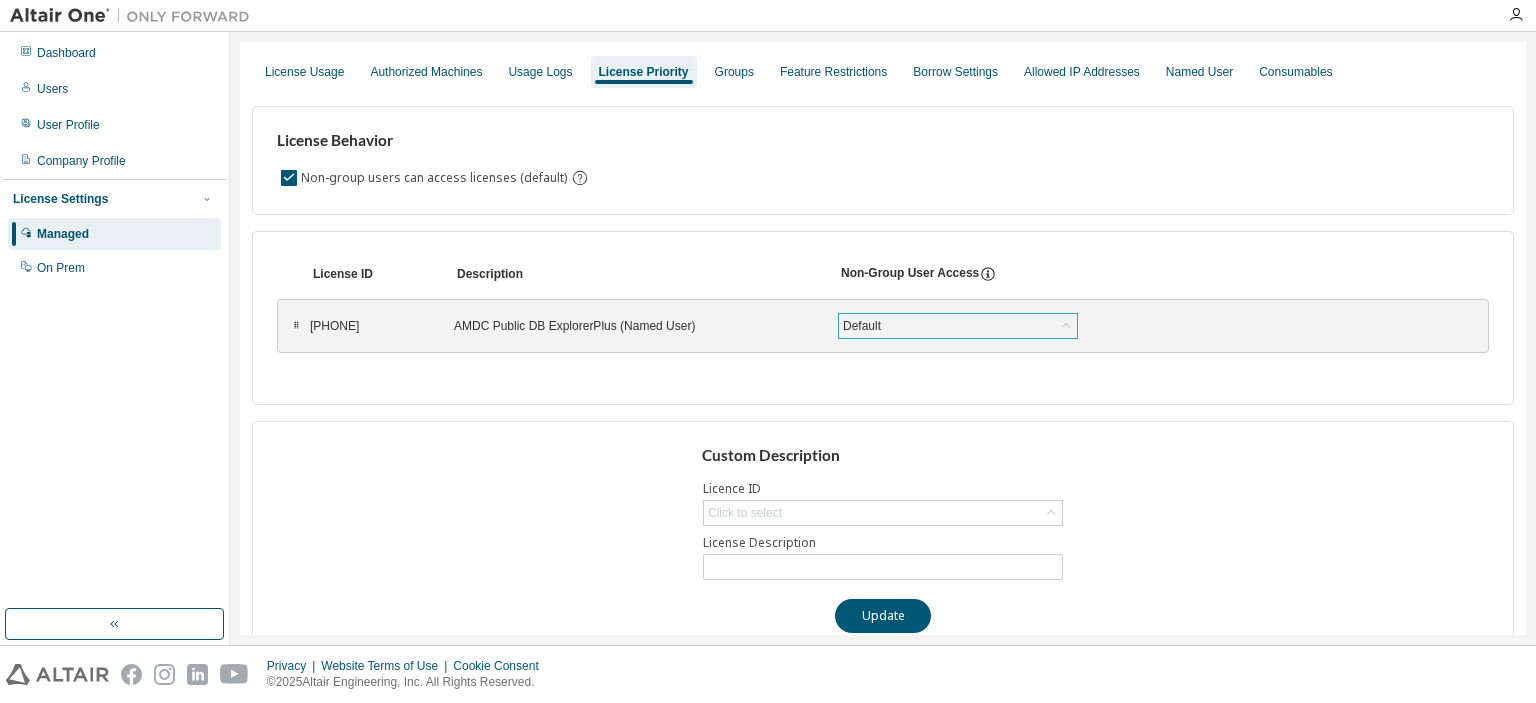 click on "Default" at bounding box center [958, 326] 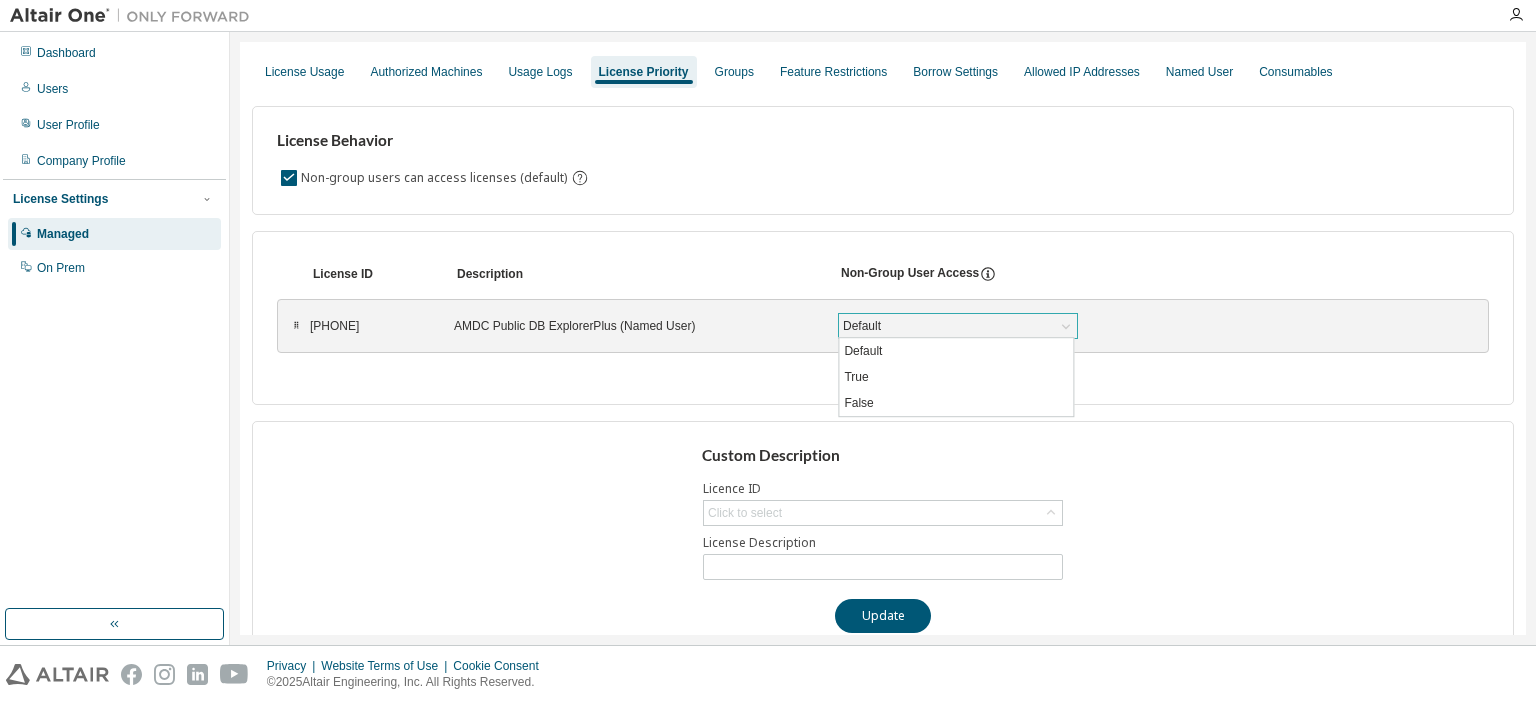 click on "Default" at bounding box center (958, 326) 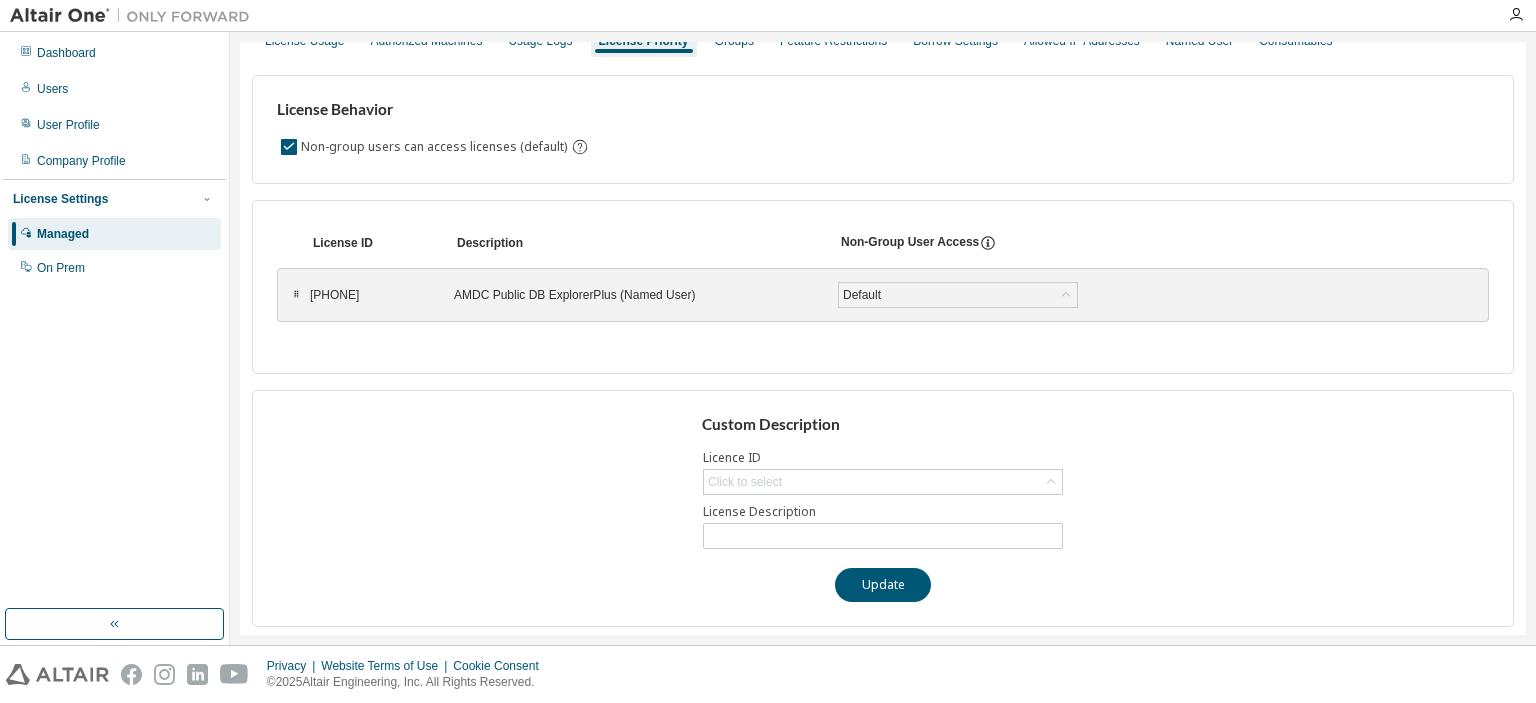 scroll, scrollTop: 0, scrollLeft: 0, axis: both 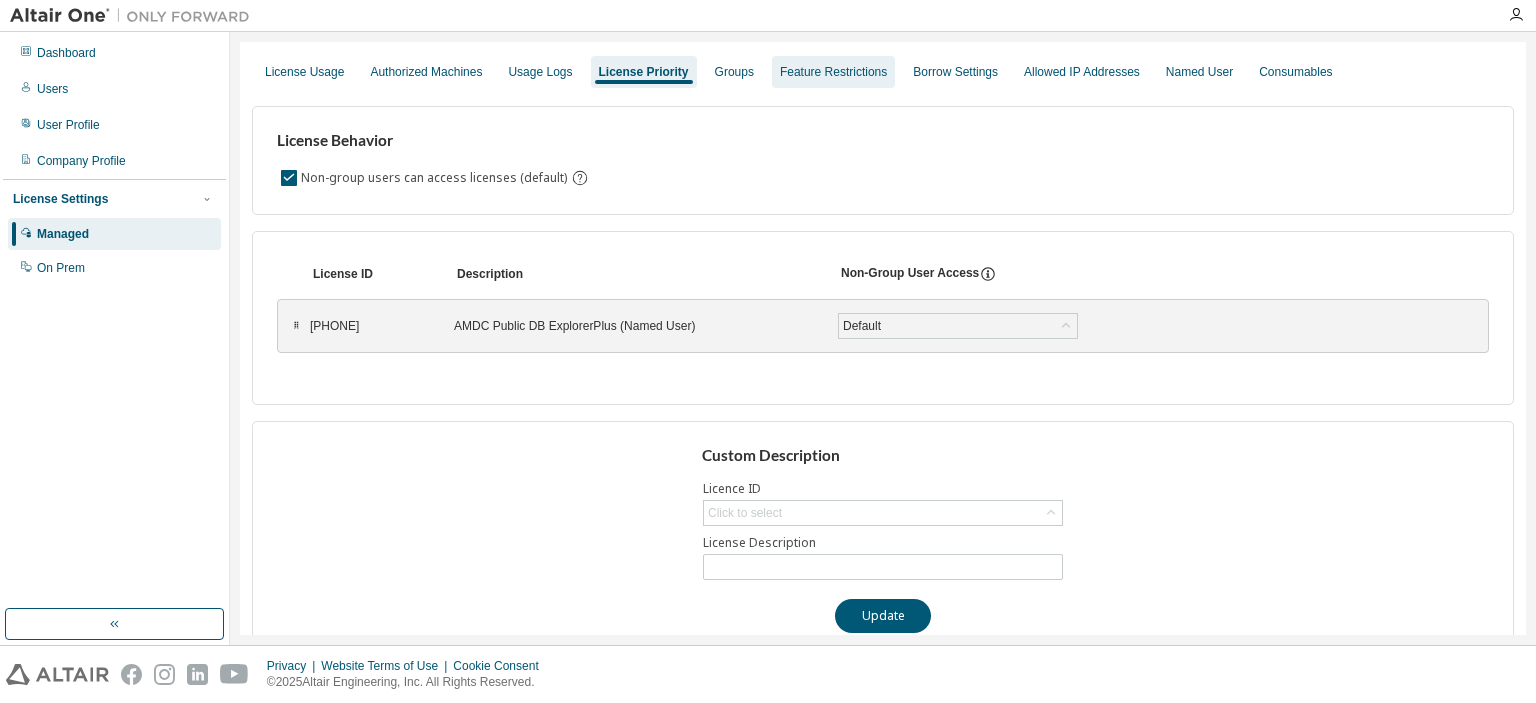 click on "Feature Restrictions" at bounding box center [833, 72] 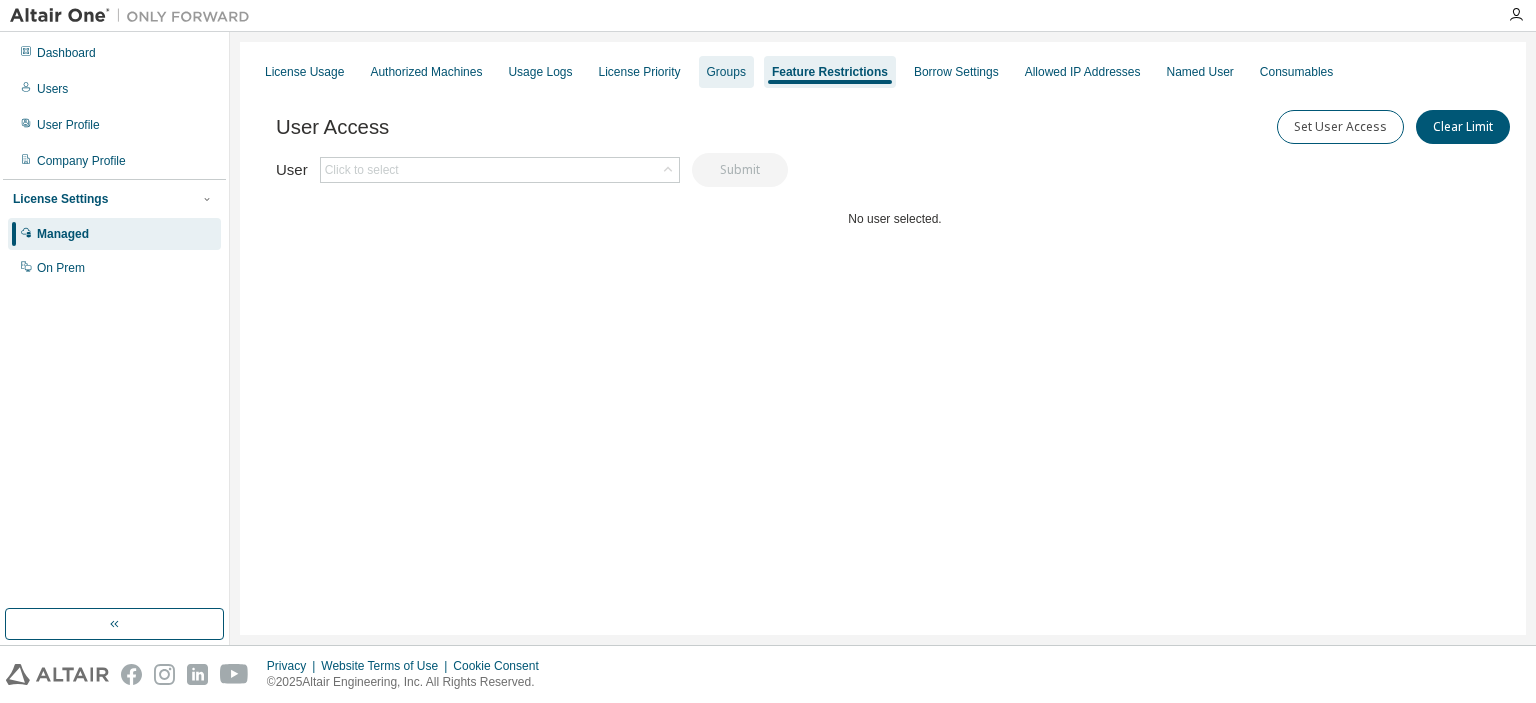 click on "Groups" at bounding box center (726, 72) 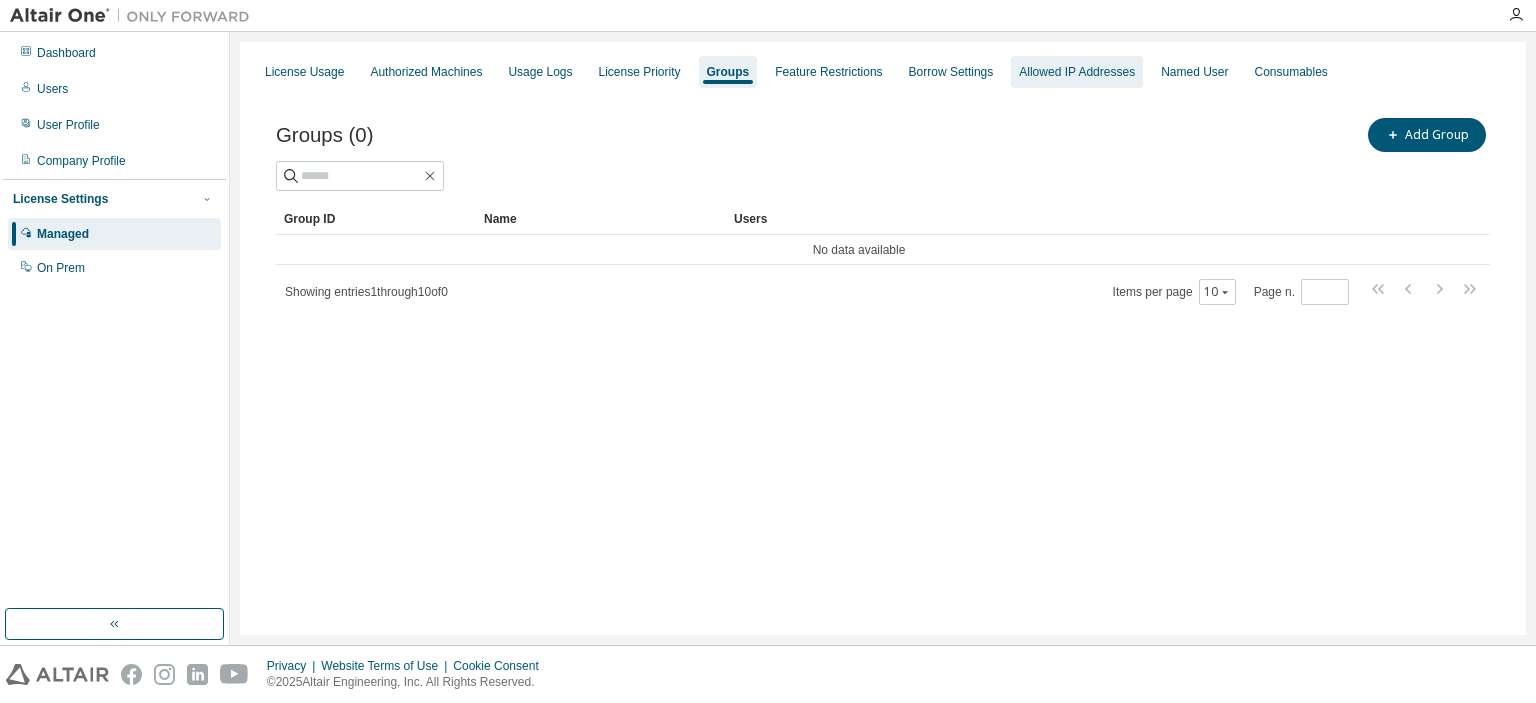 click on "Allowed IP Addresses" at bounding box center [1077, 72] 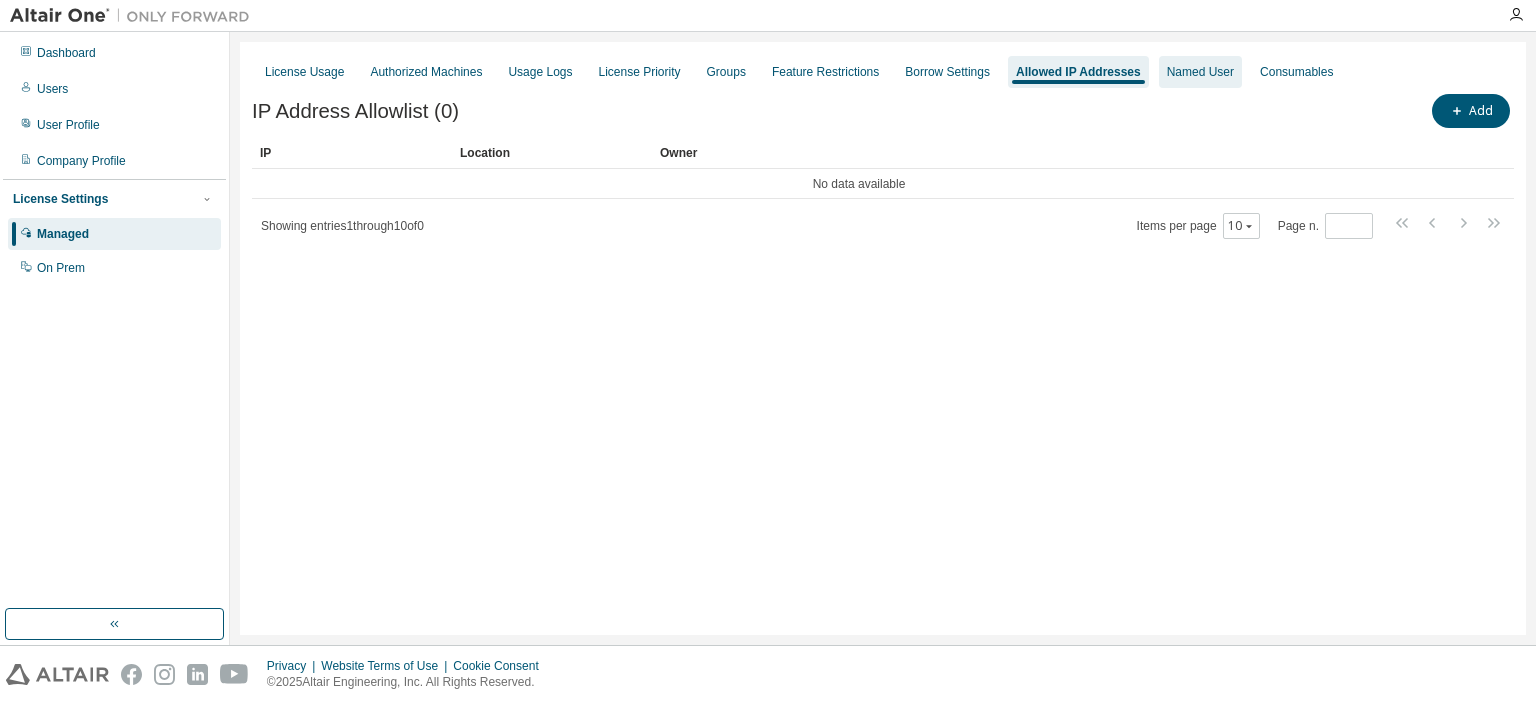 click on "Named User" at bounding box center (1200, 72) 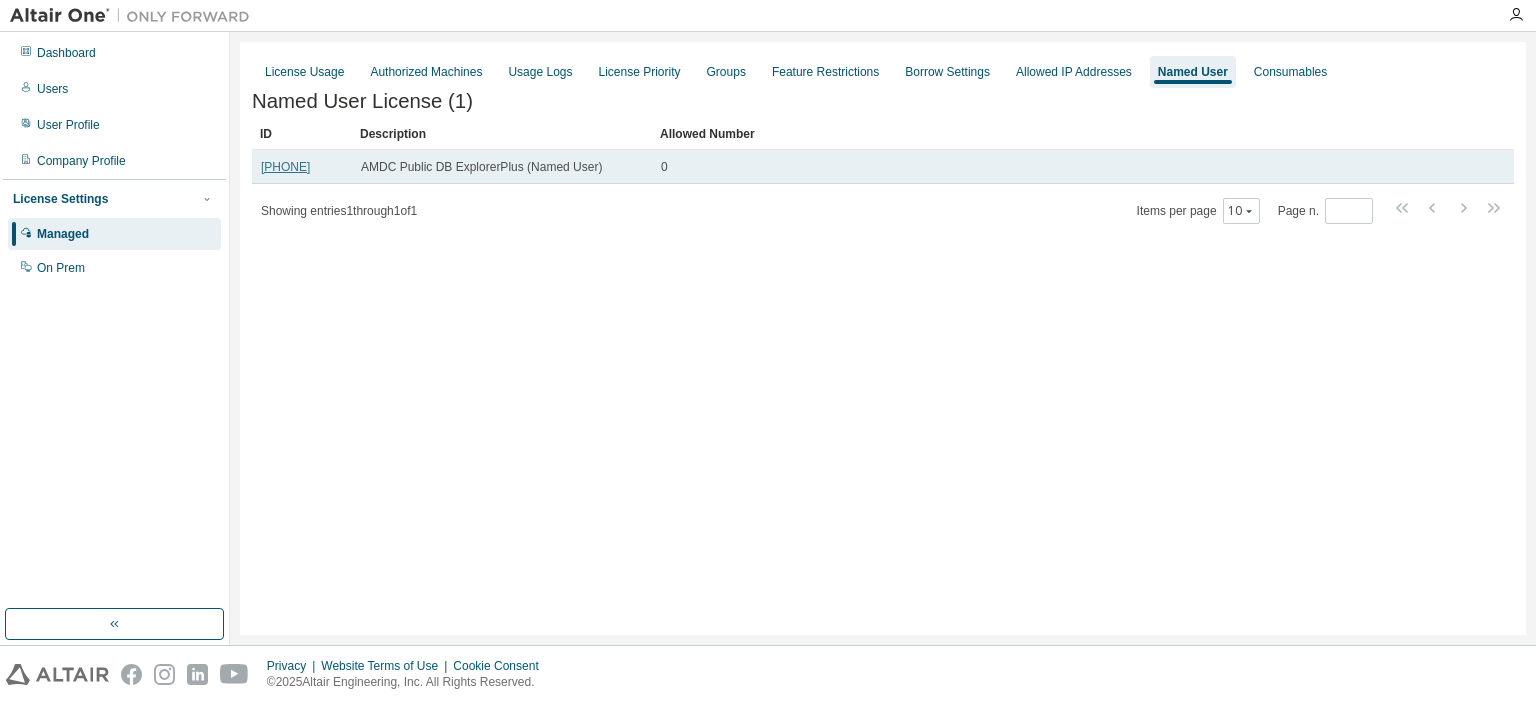 click on "139197" at bounding box center (285, 167) 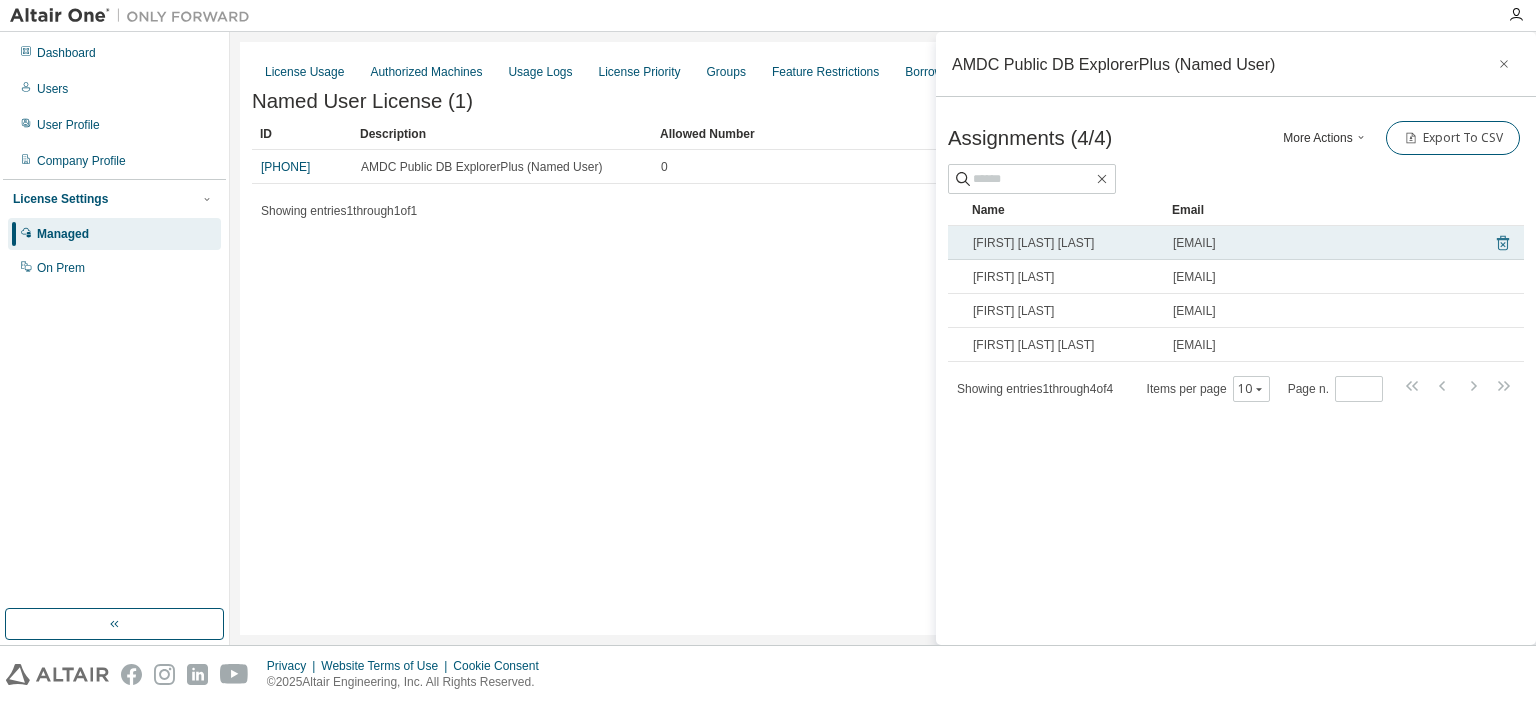click 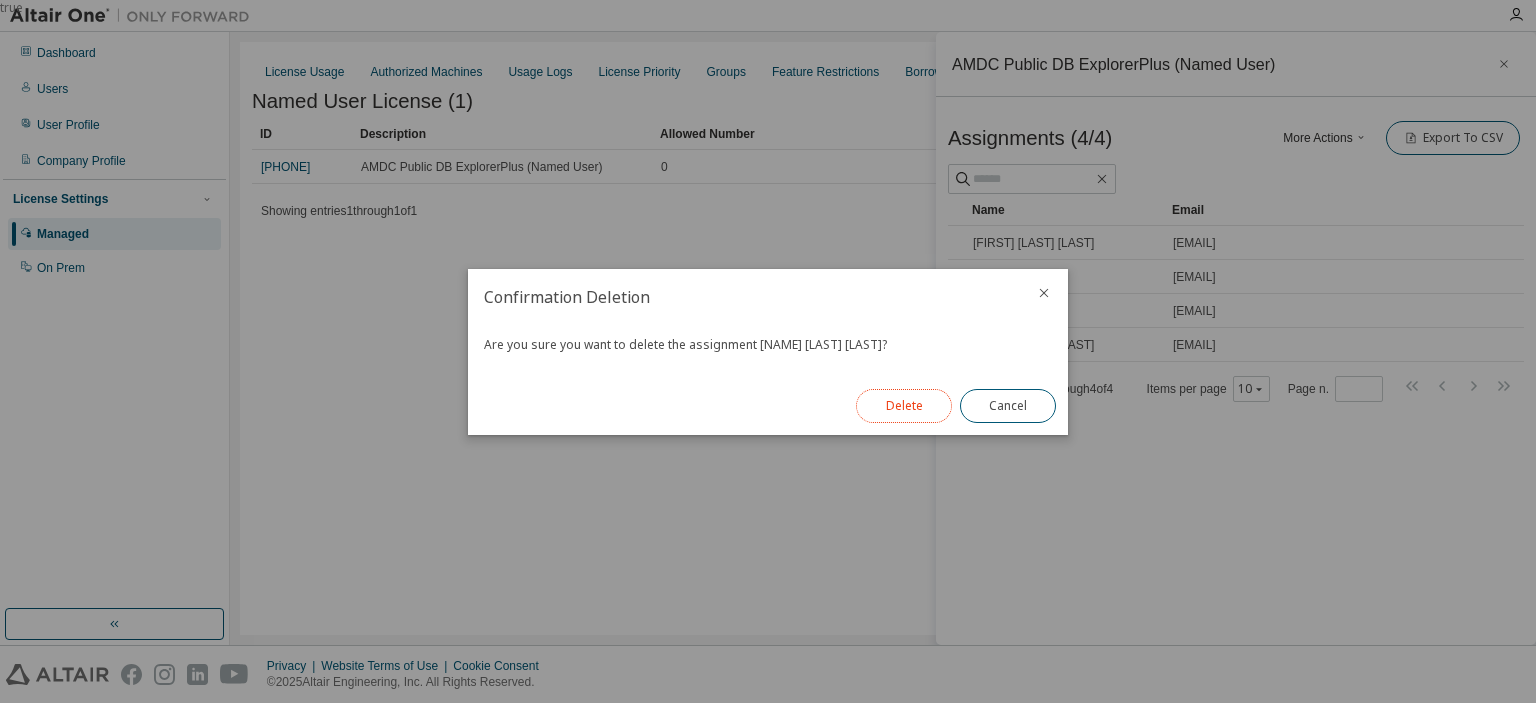 click on "Delete" at bounding box center [904, 406] 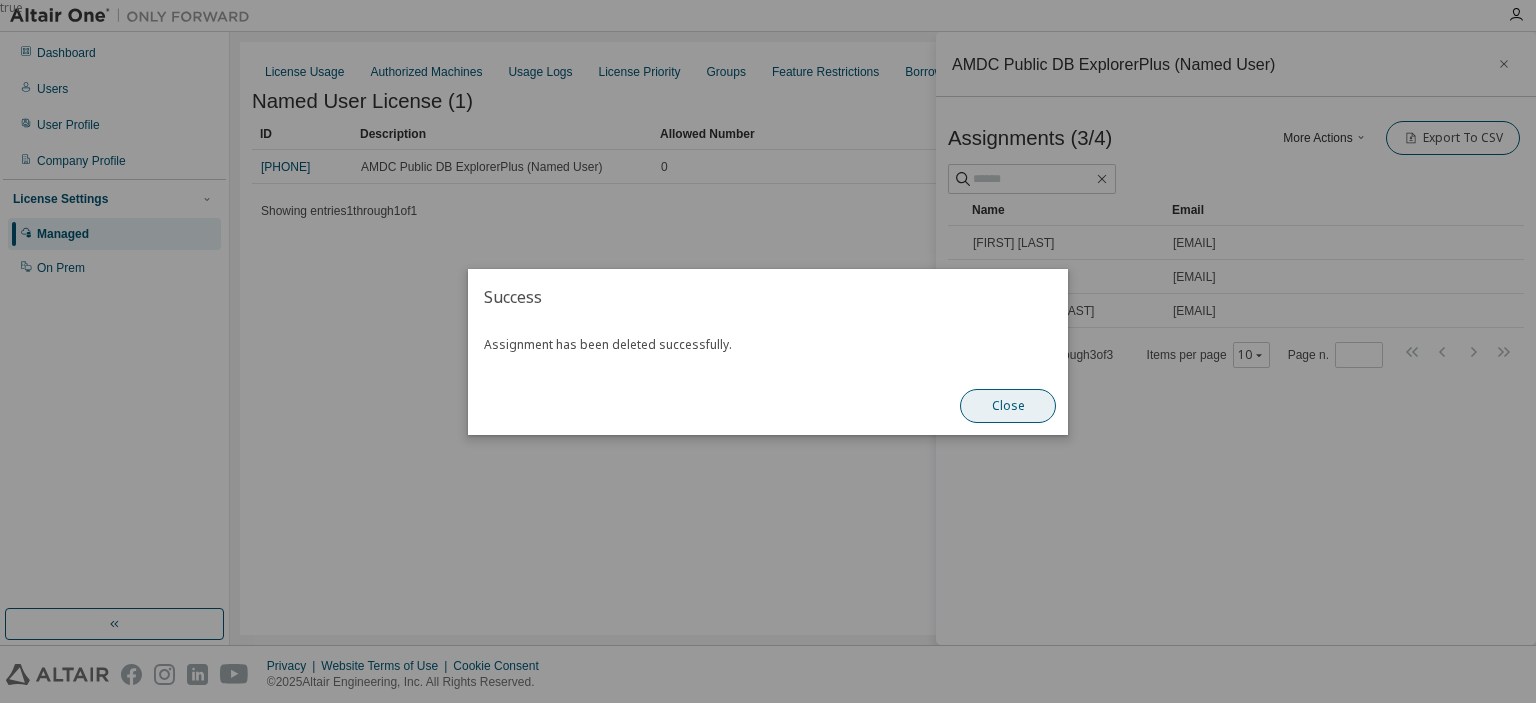 click on "Close" at bounding box center (1008, 406) 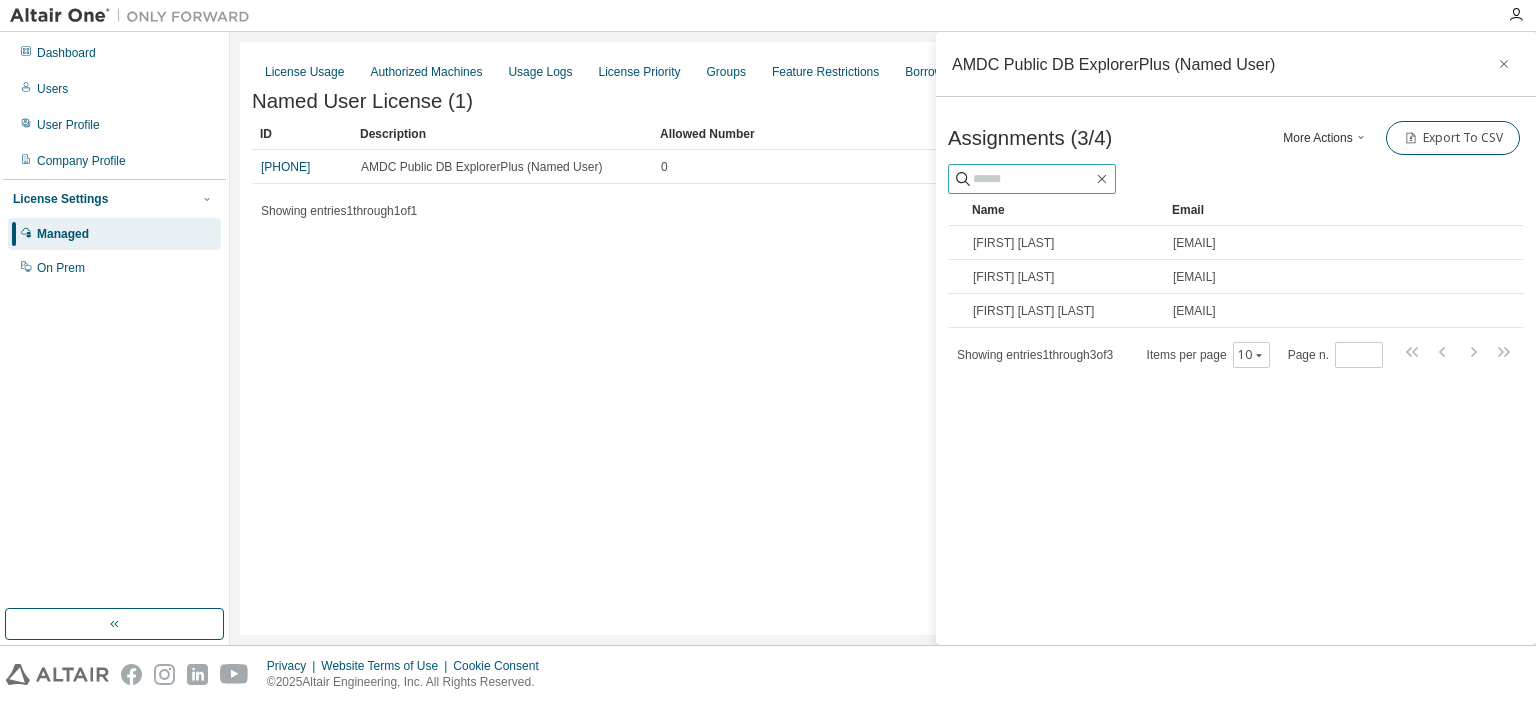 click at bounding box center (1033, 179) 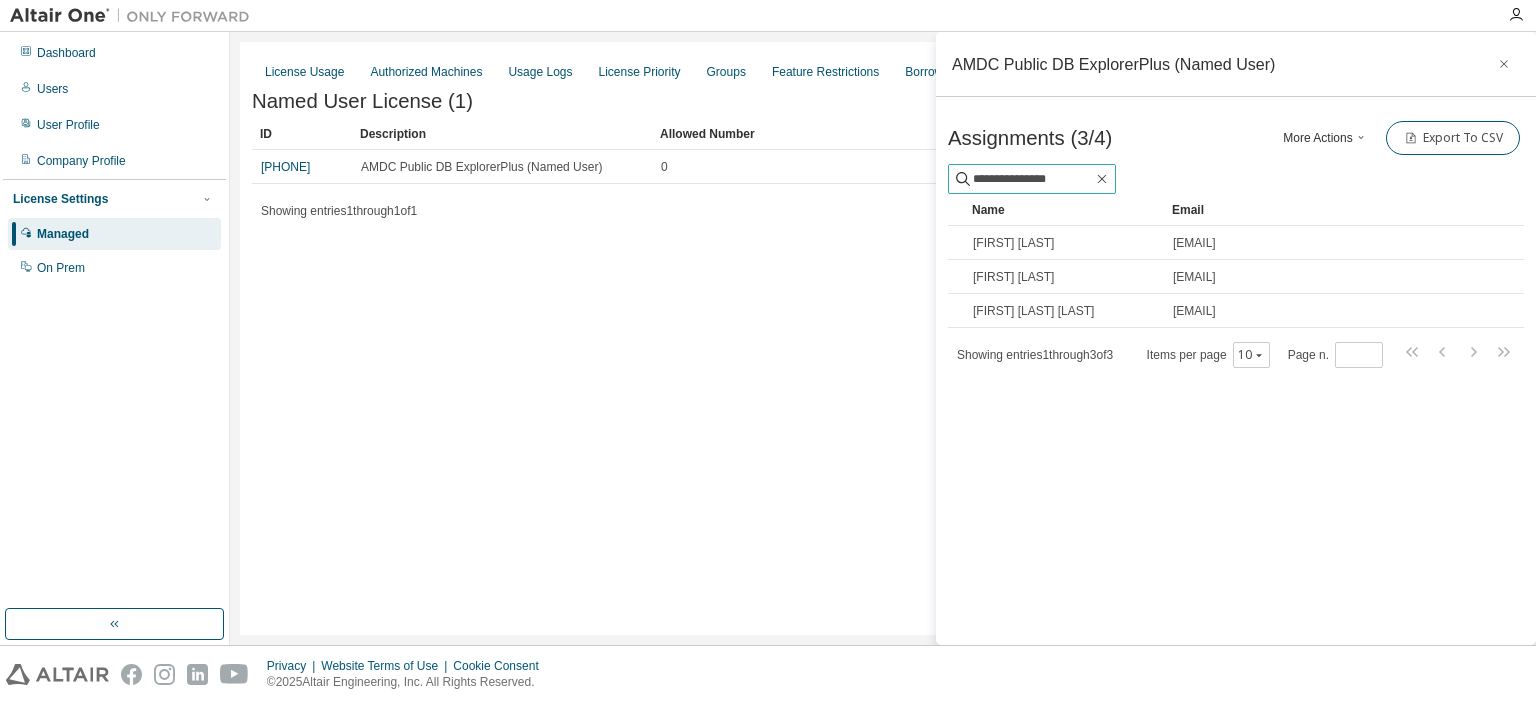 type on "**********" 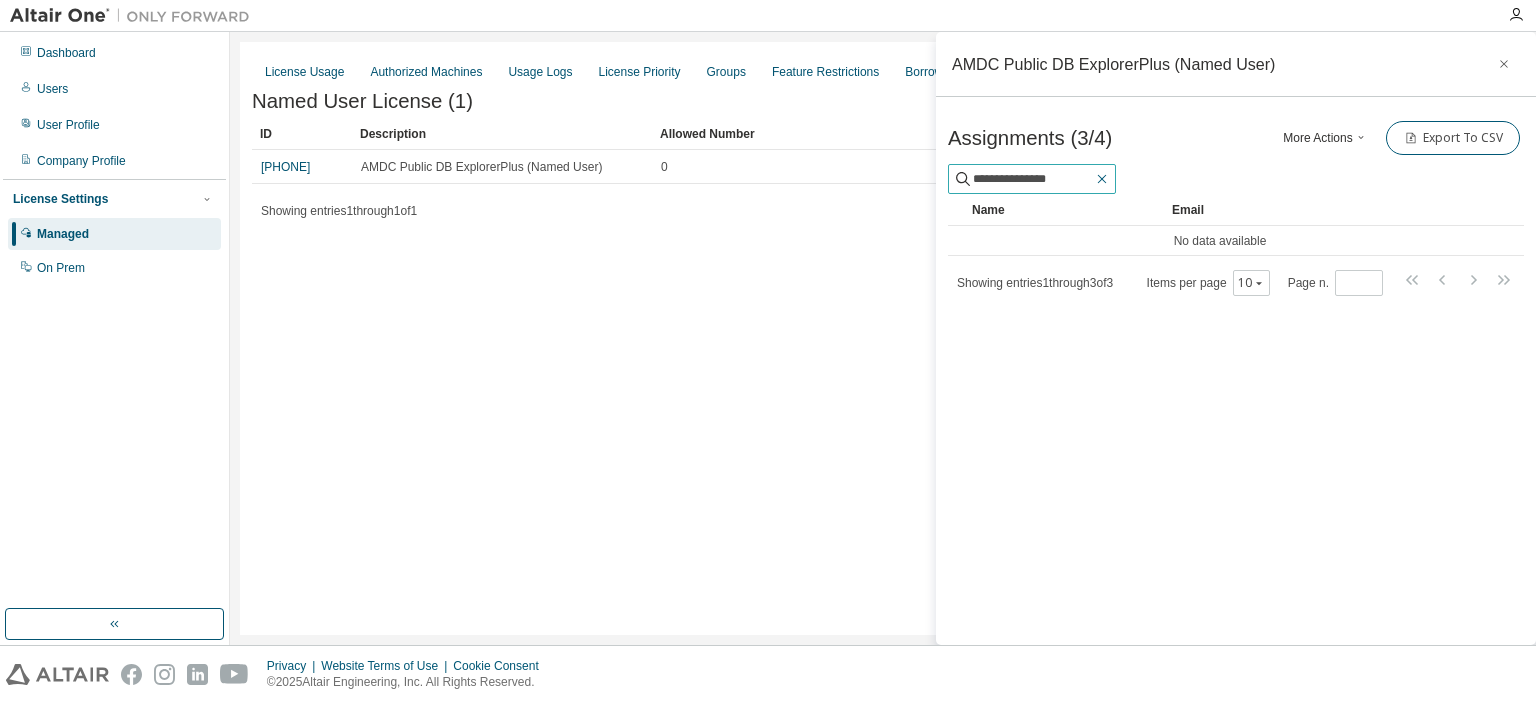 click 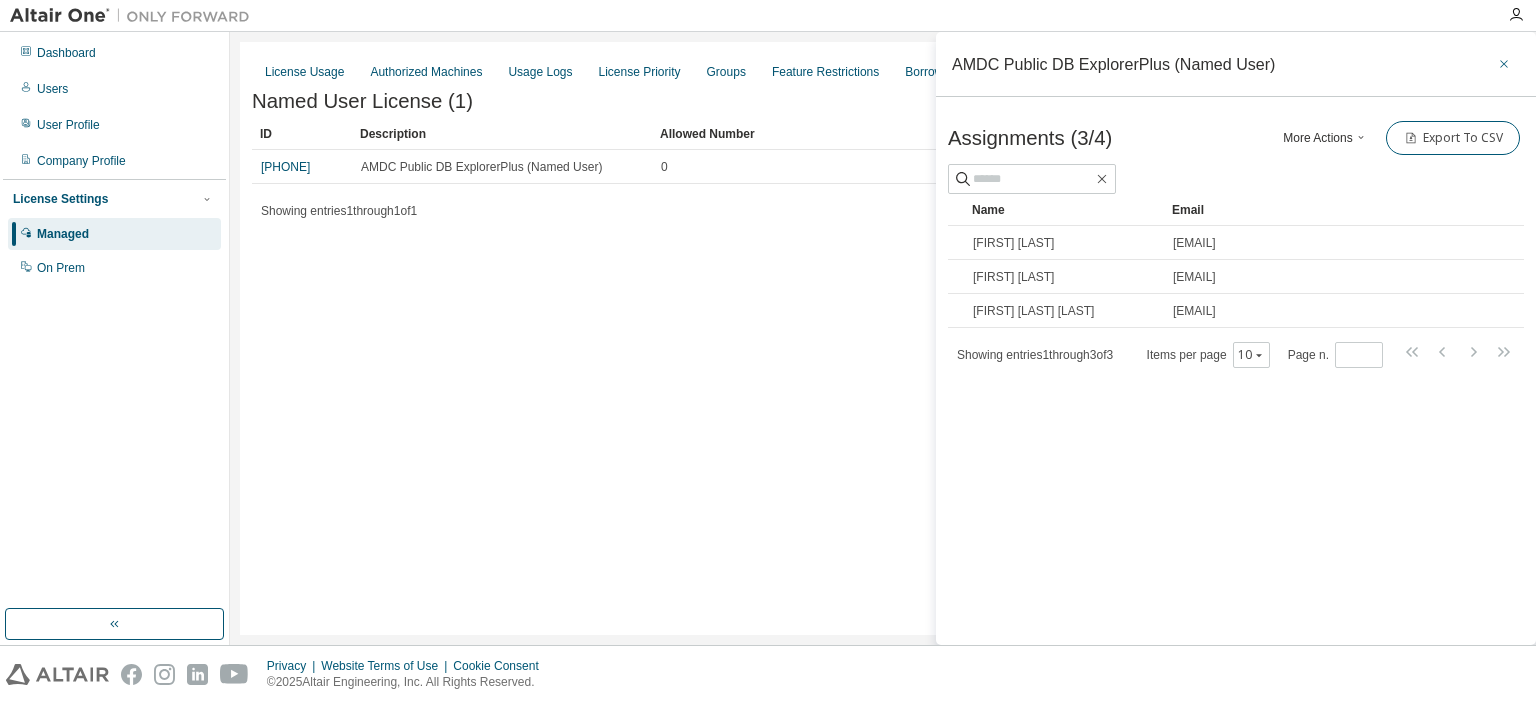 click 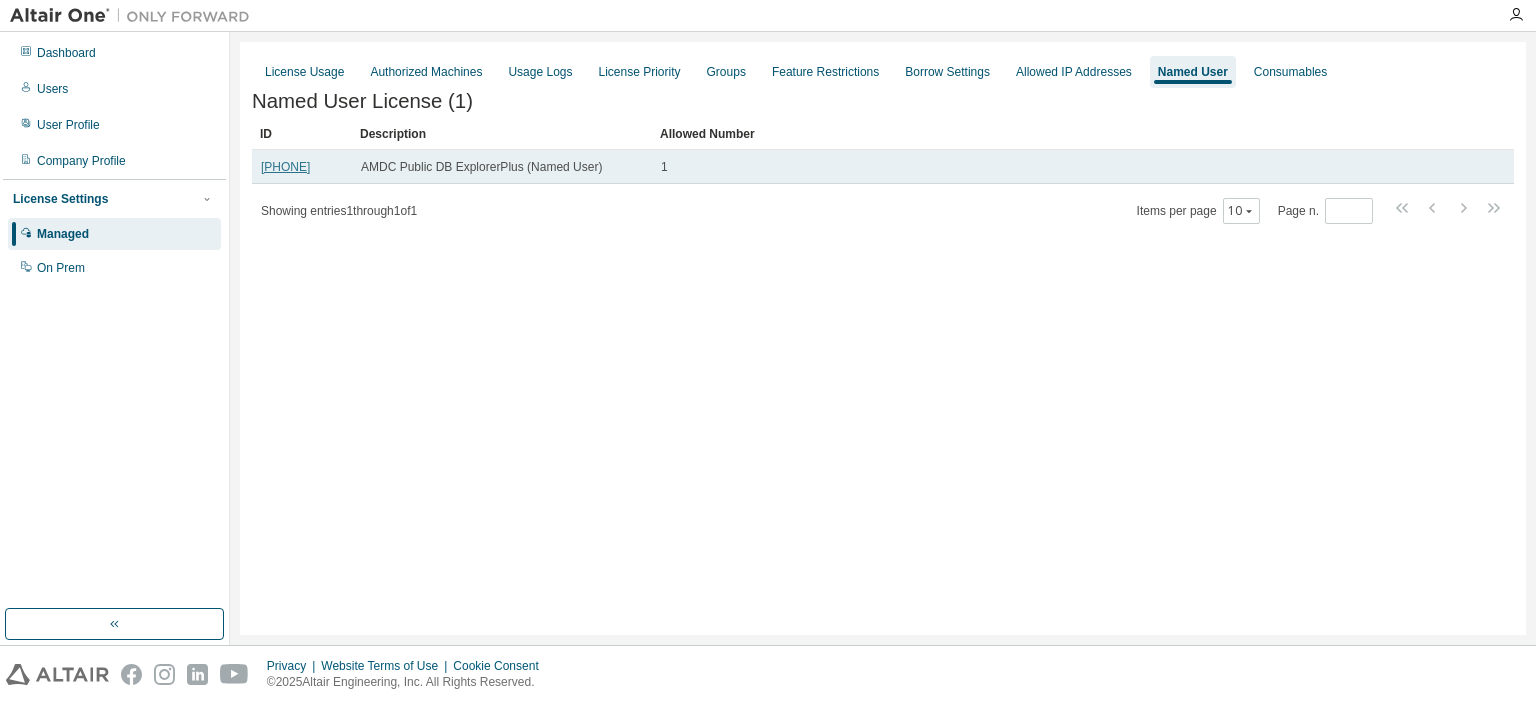 click on "139197" at bounding box center (285, 167) 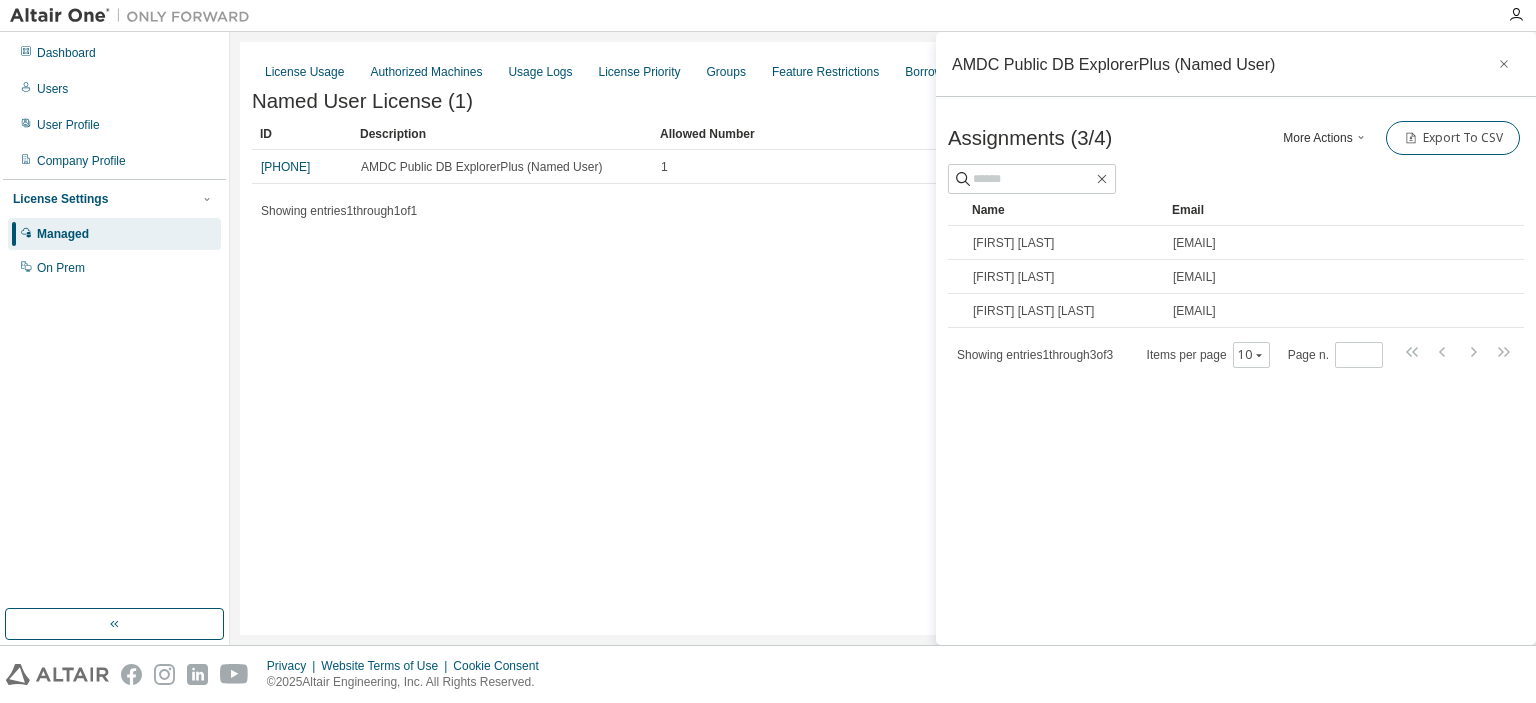click on "Showing entries  1  through  1  of  1" at bounding box center (339, 211) 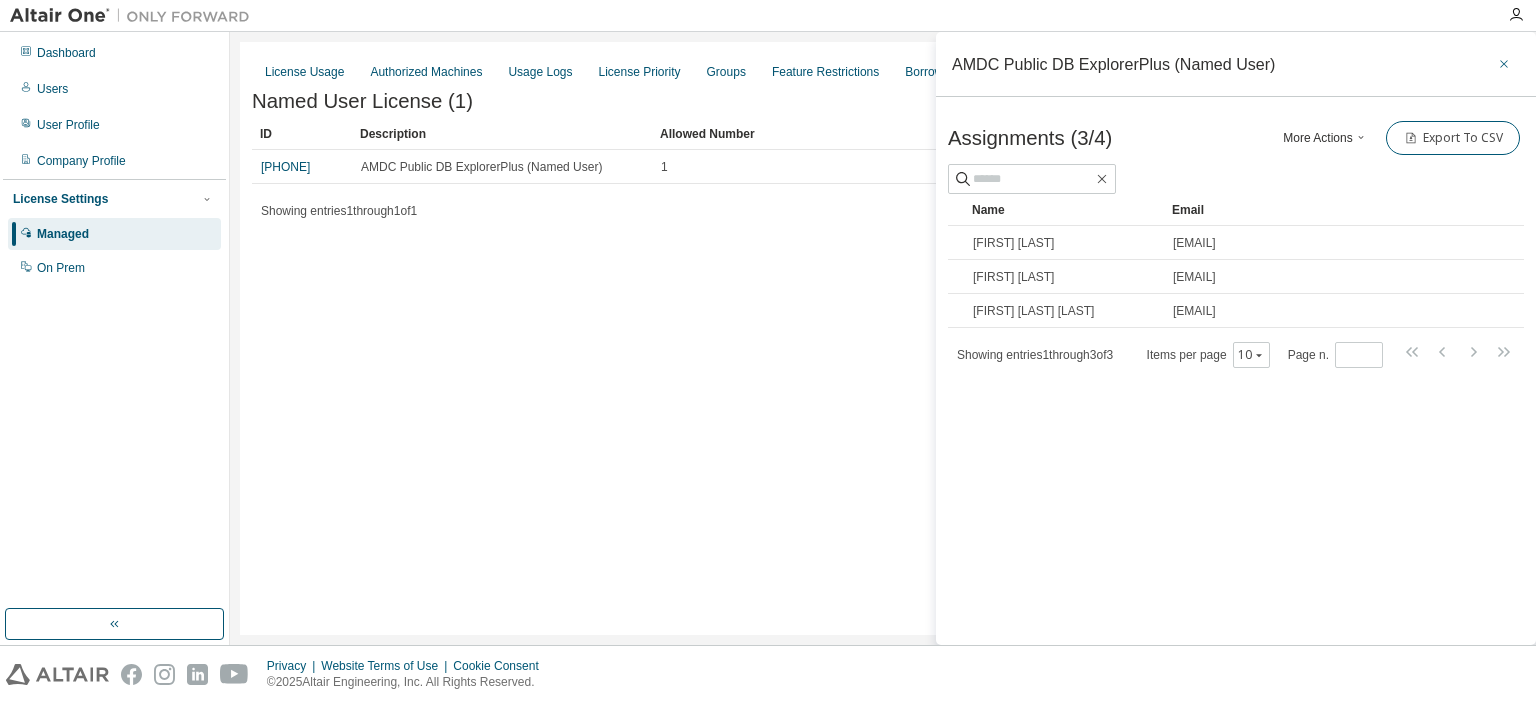 click 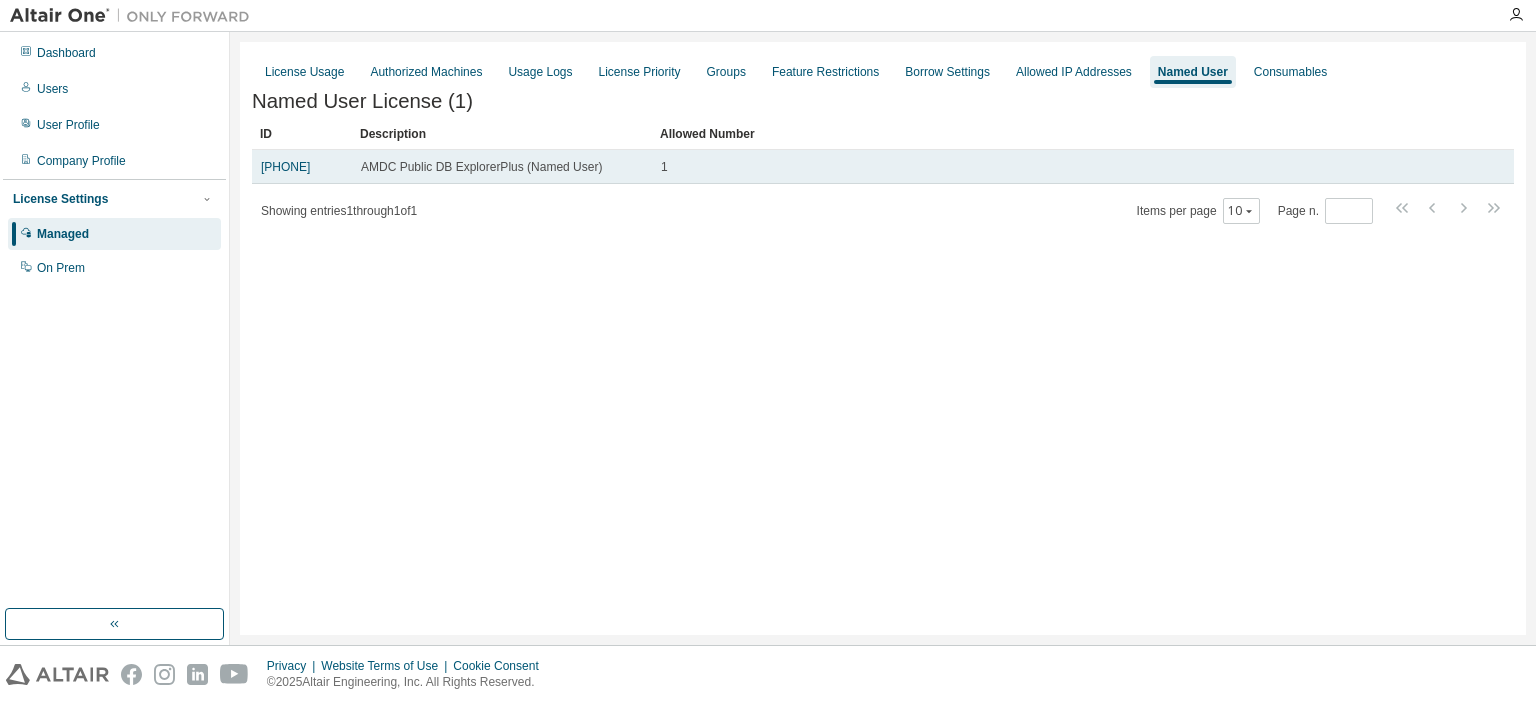 click on "1" at bounding box center (664, 167) 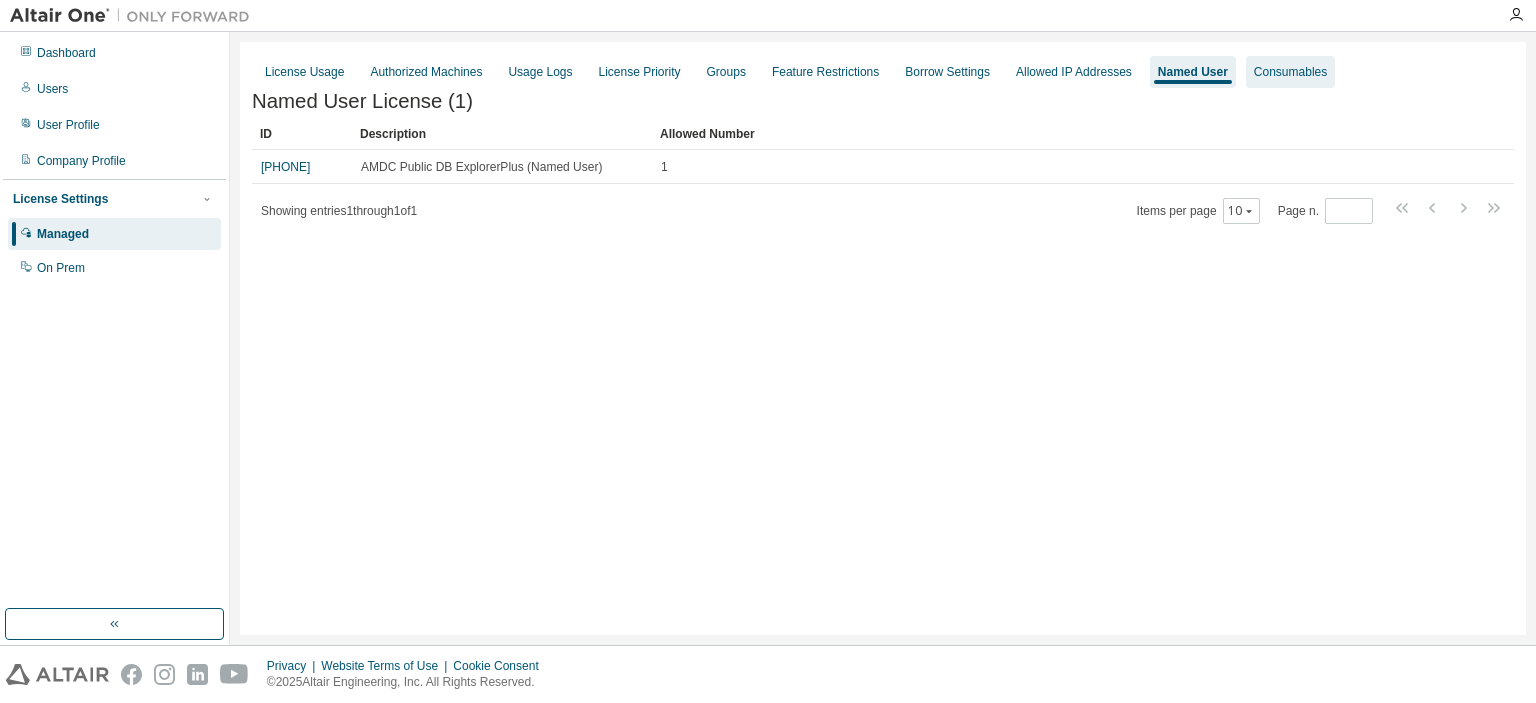 click on "Consumables" at bounding box center (1290, 72) 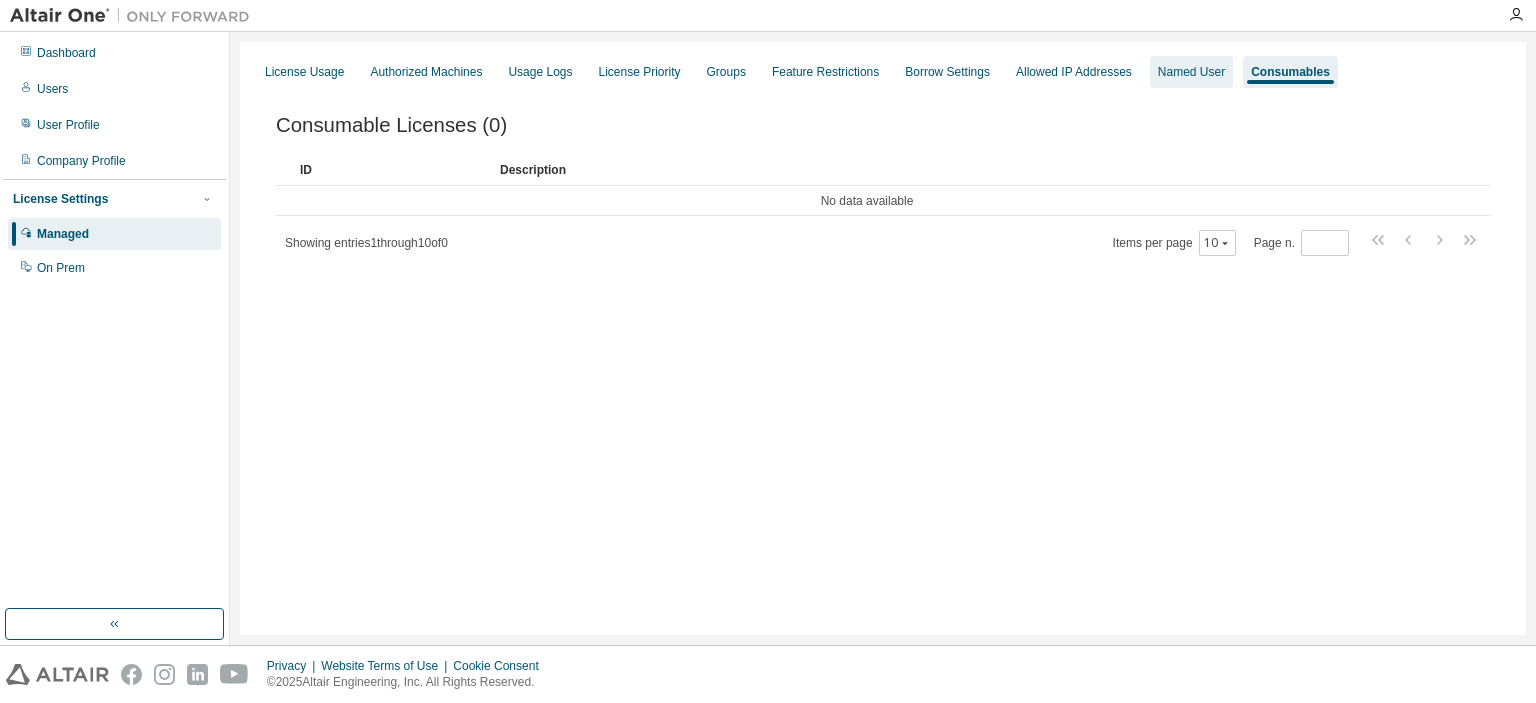 click on "Named User" at bounding box center [1191, 72] 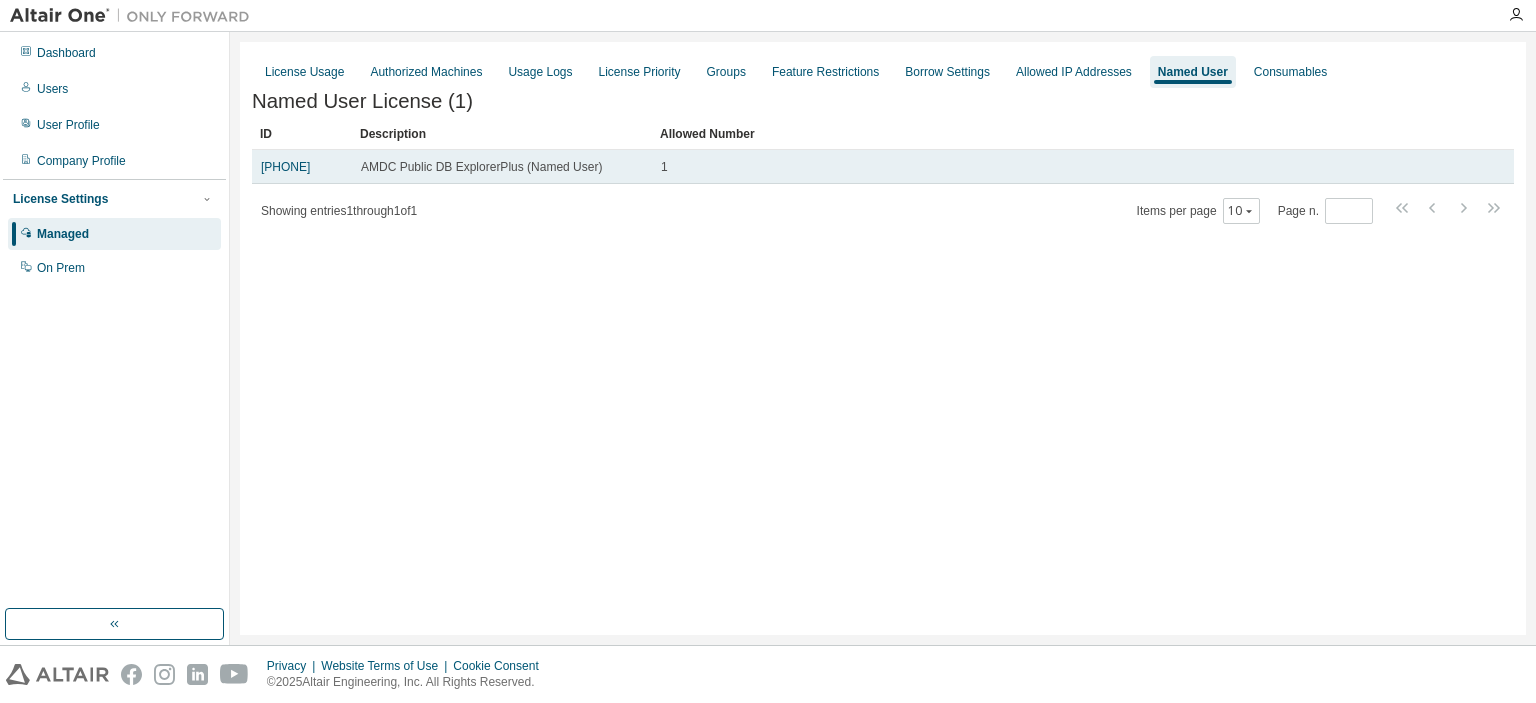 click on "AMDC Public DB ExplorerPlus (Named User)" at bounding box center (481, 167) 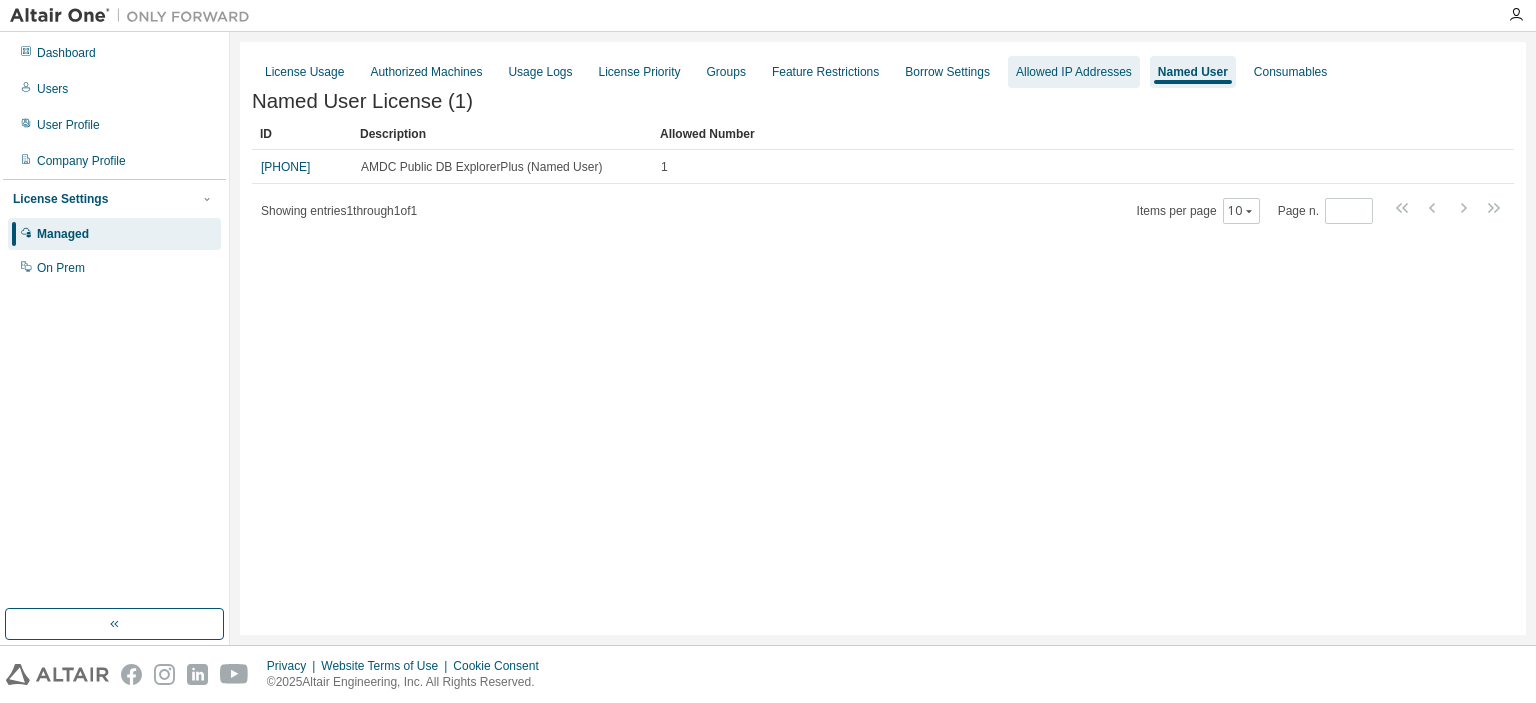 click on "Allowed IP Addresses" at bounding box center [1074, 72] 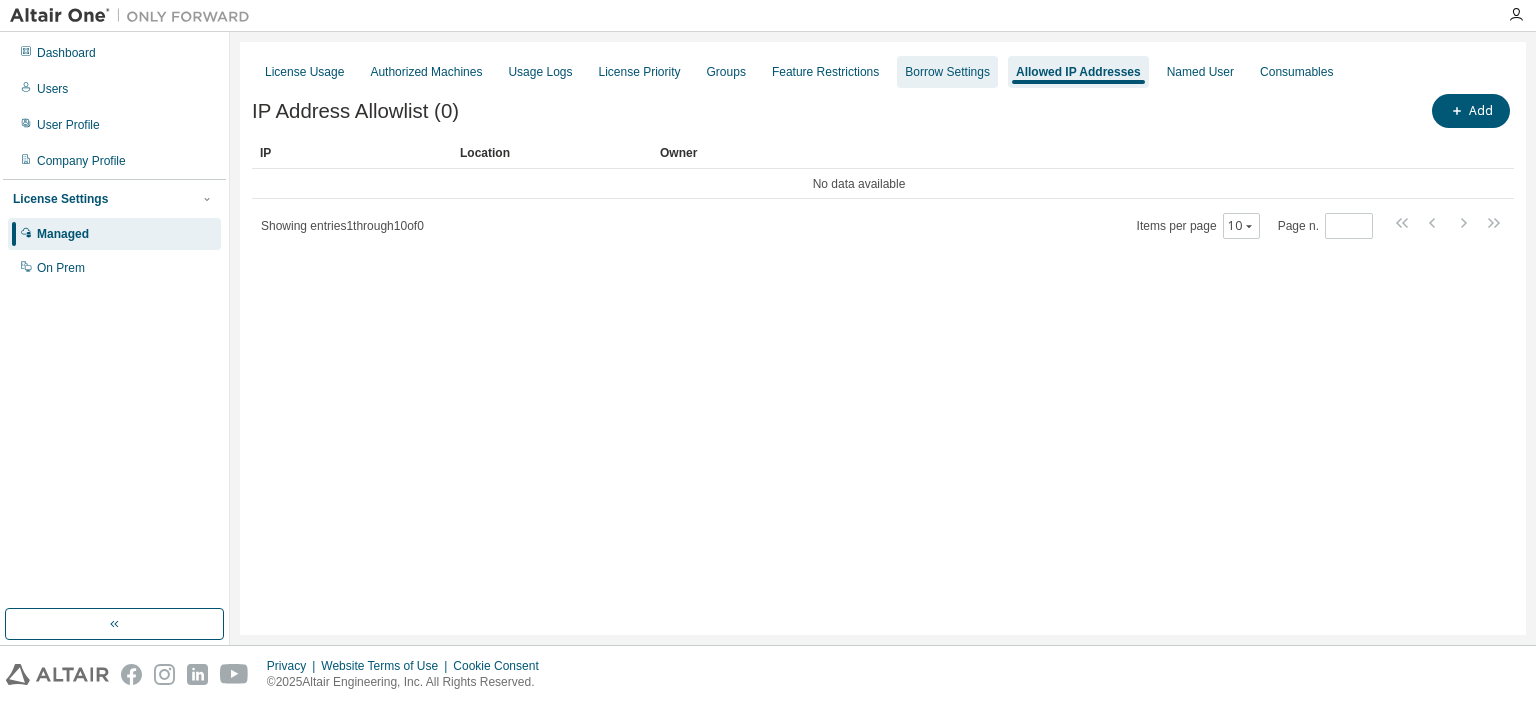 click on "Borrow Settings" at bounding box center [947, 72] 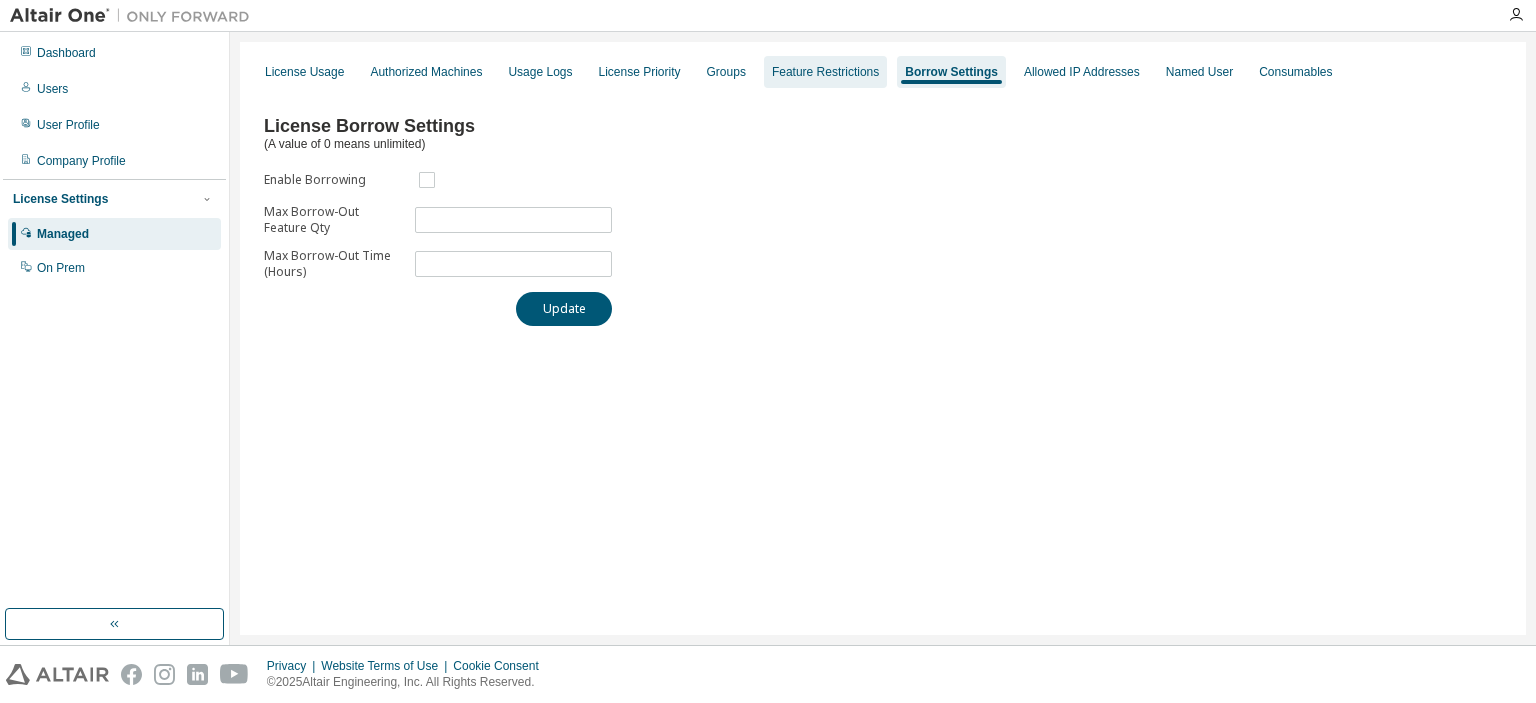 click on "Feature Restrictions" at bounding box center (825, 72) 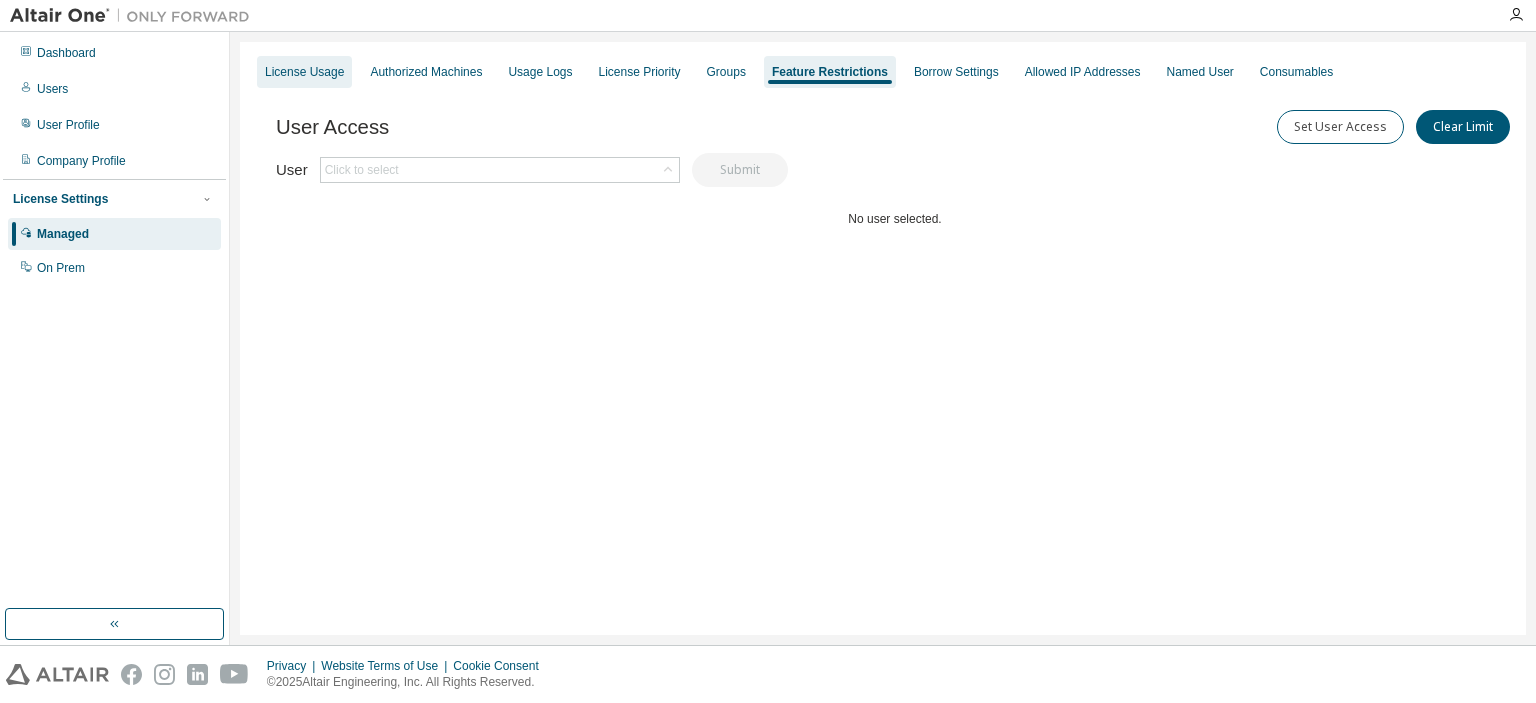 click on "License Usage" at bounding box center (304, 72) 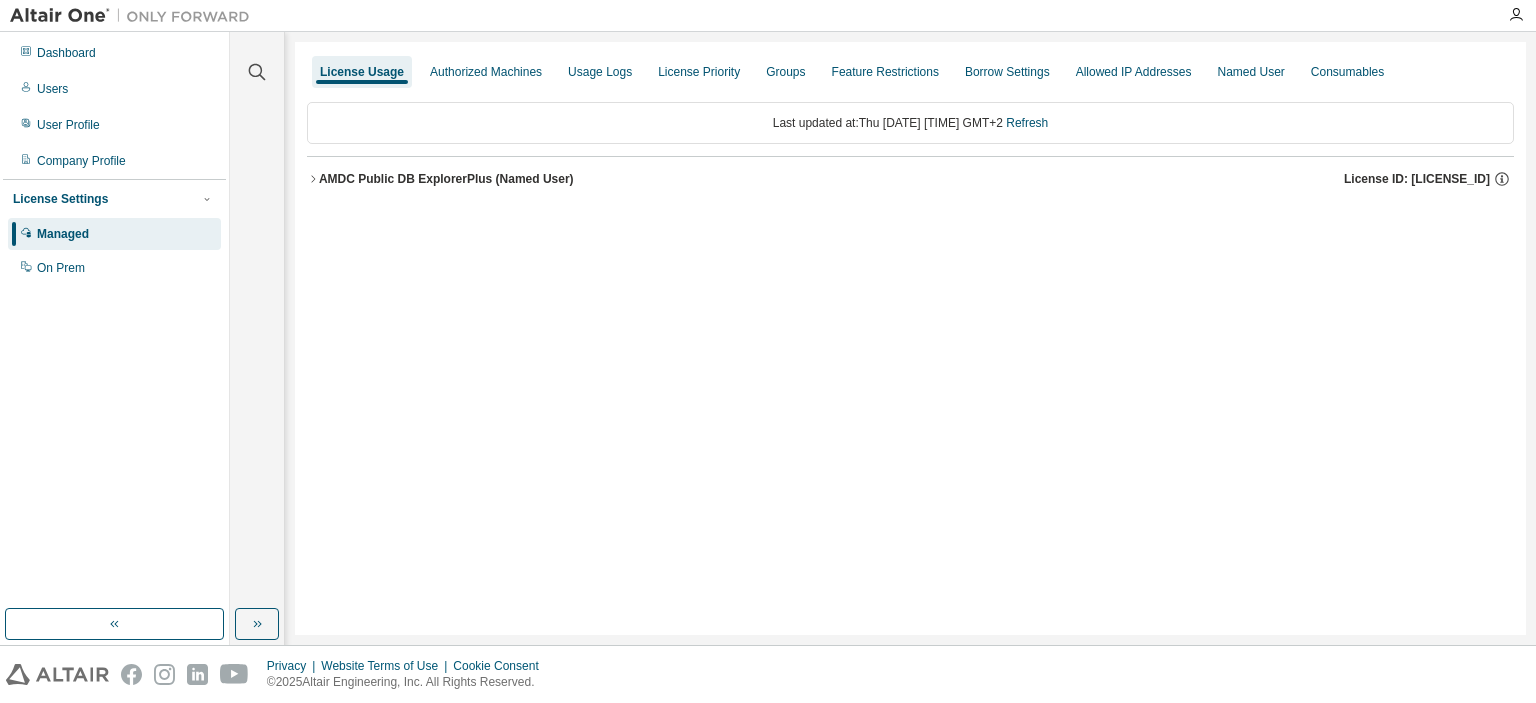 click on "AMDC Public DB ExplorerPlus (Named User)" at bounding box center (446, 179) 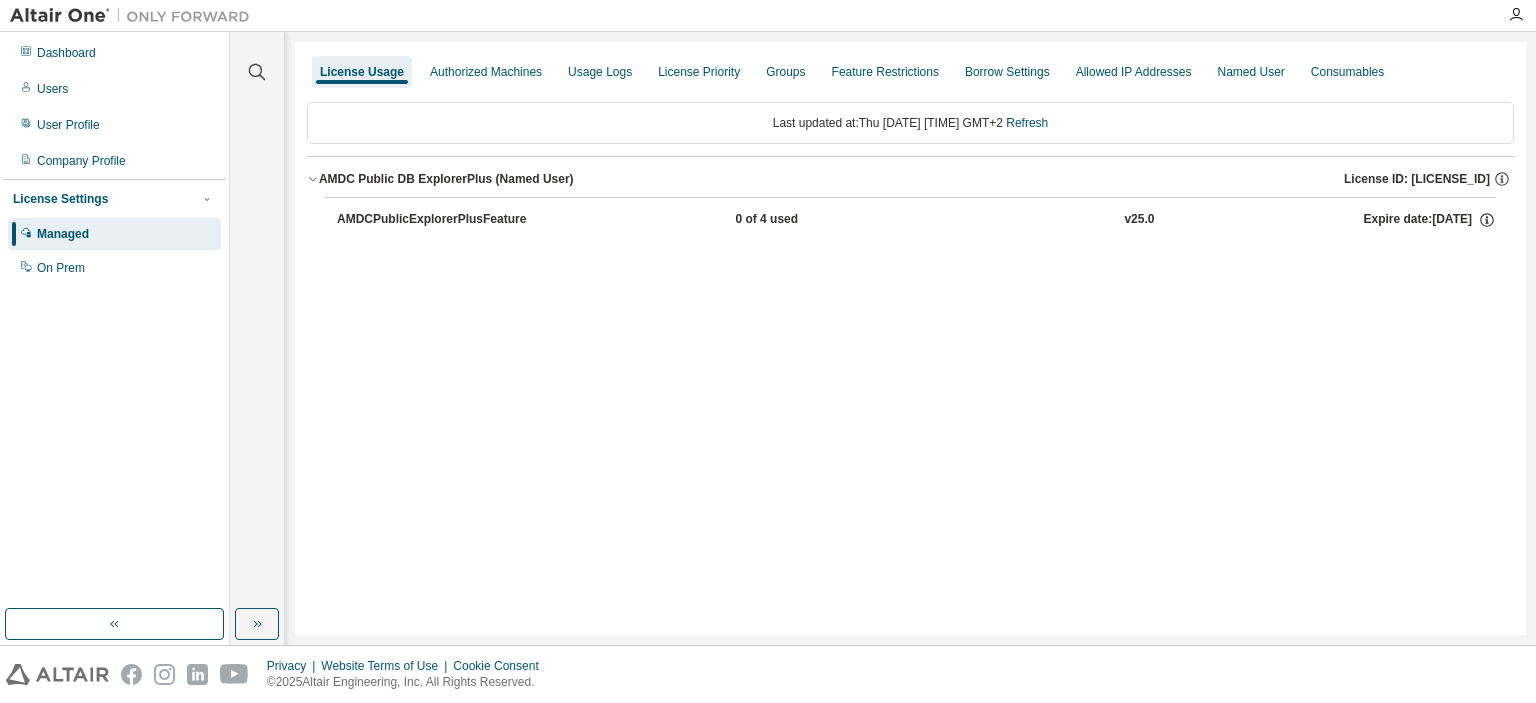 click on "AMDCPublicExplorerPlusFeature" at bounding box center [431, 220] 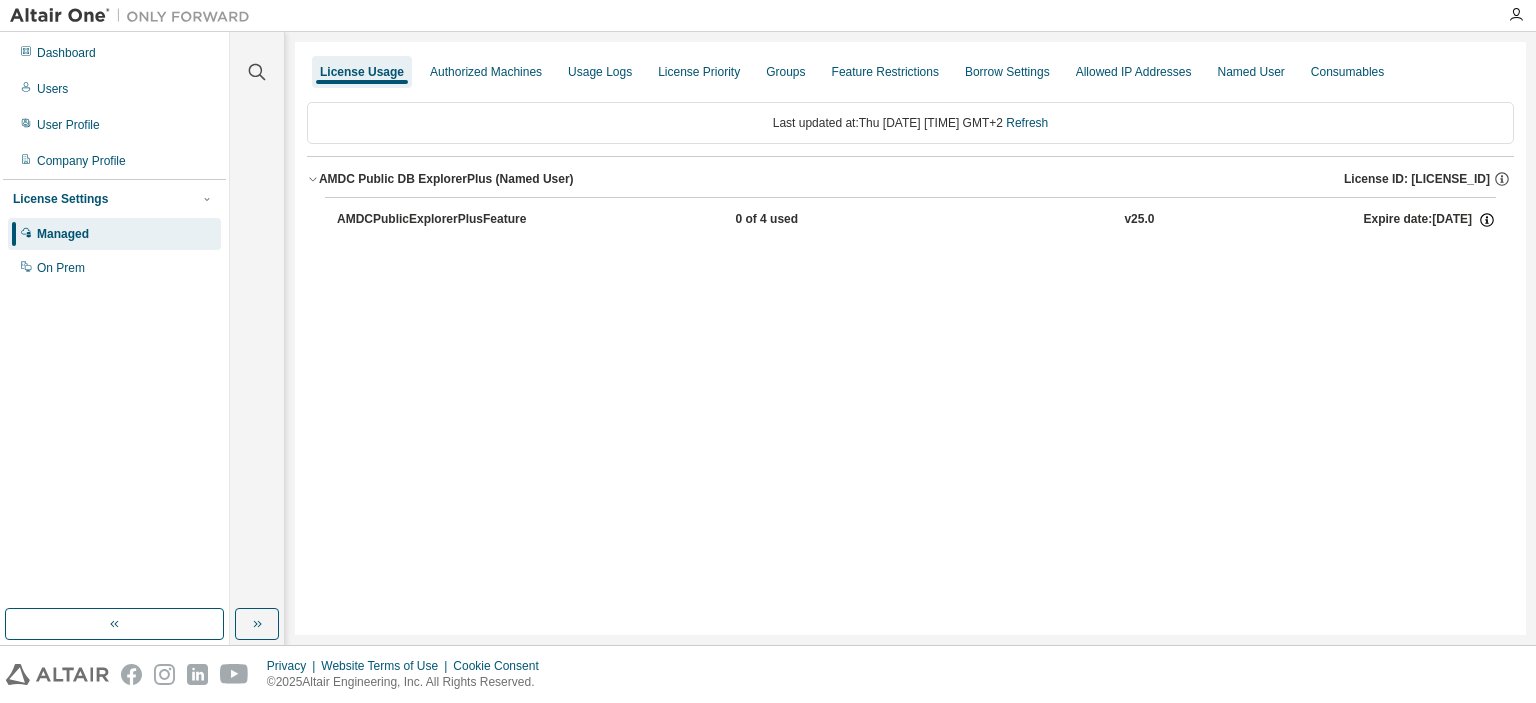 click 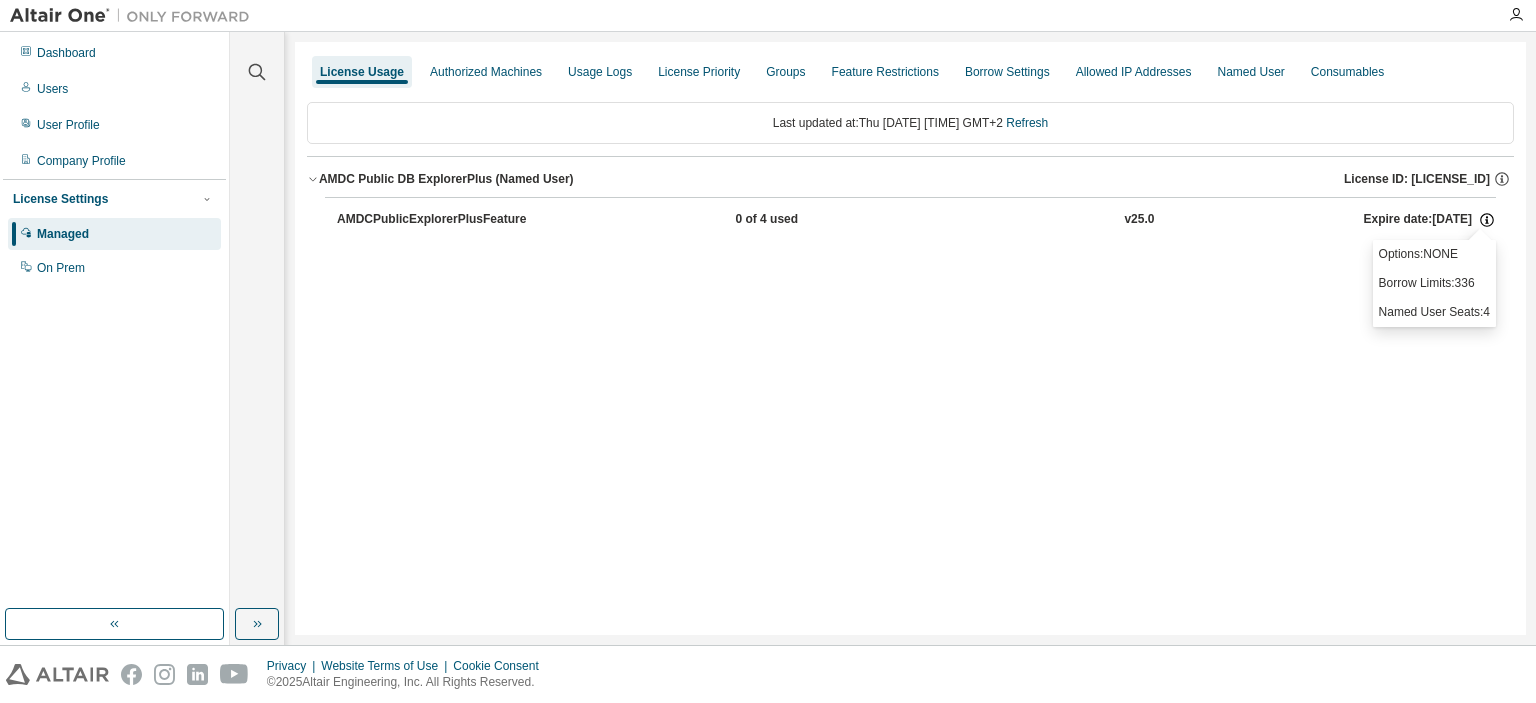 click 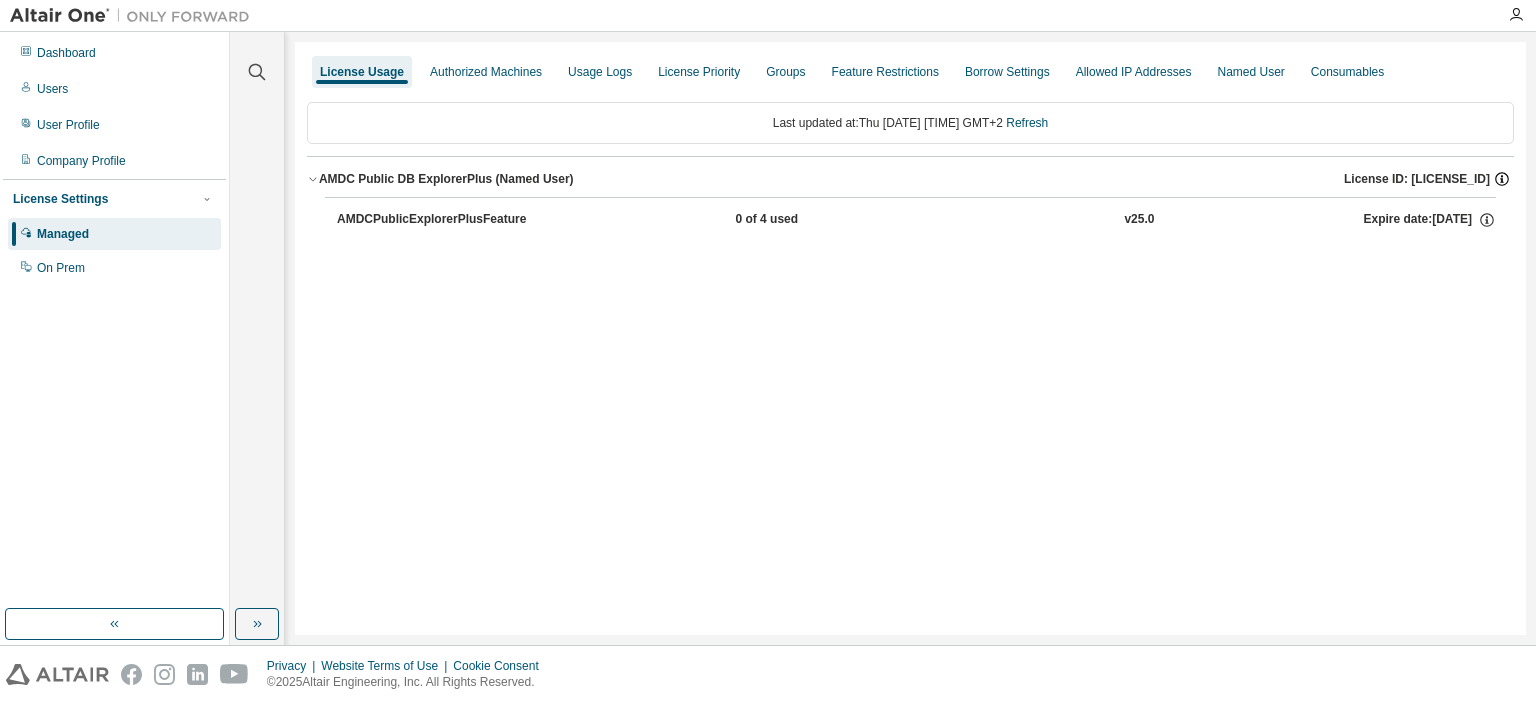 click 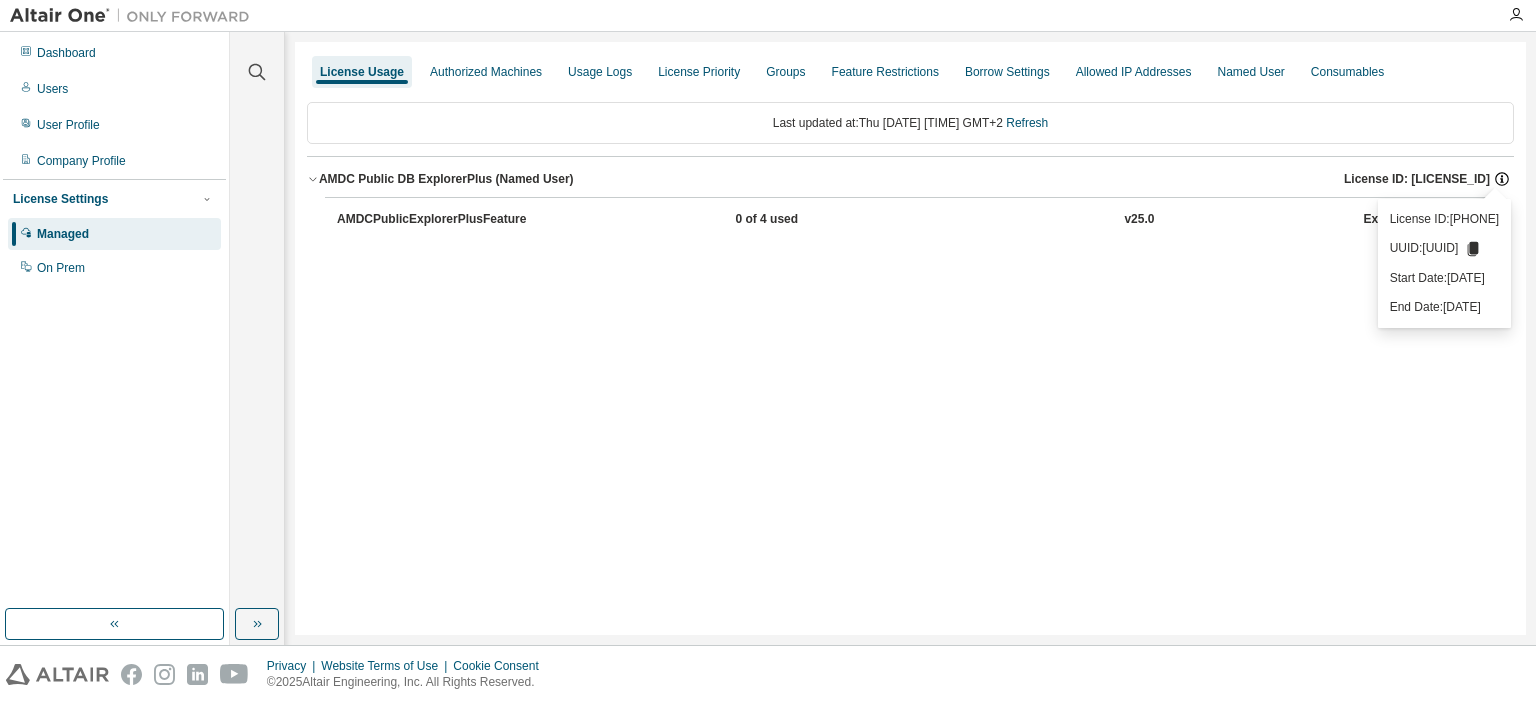 click 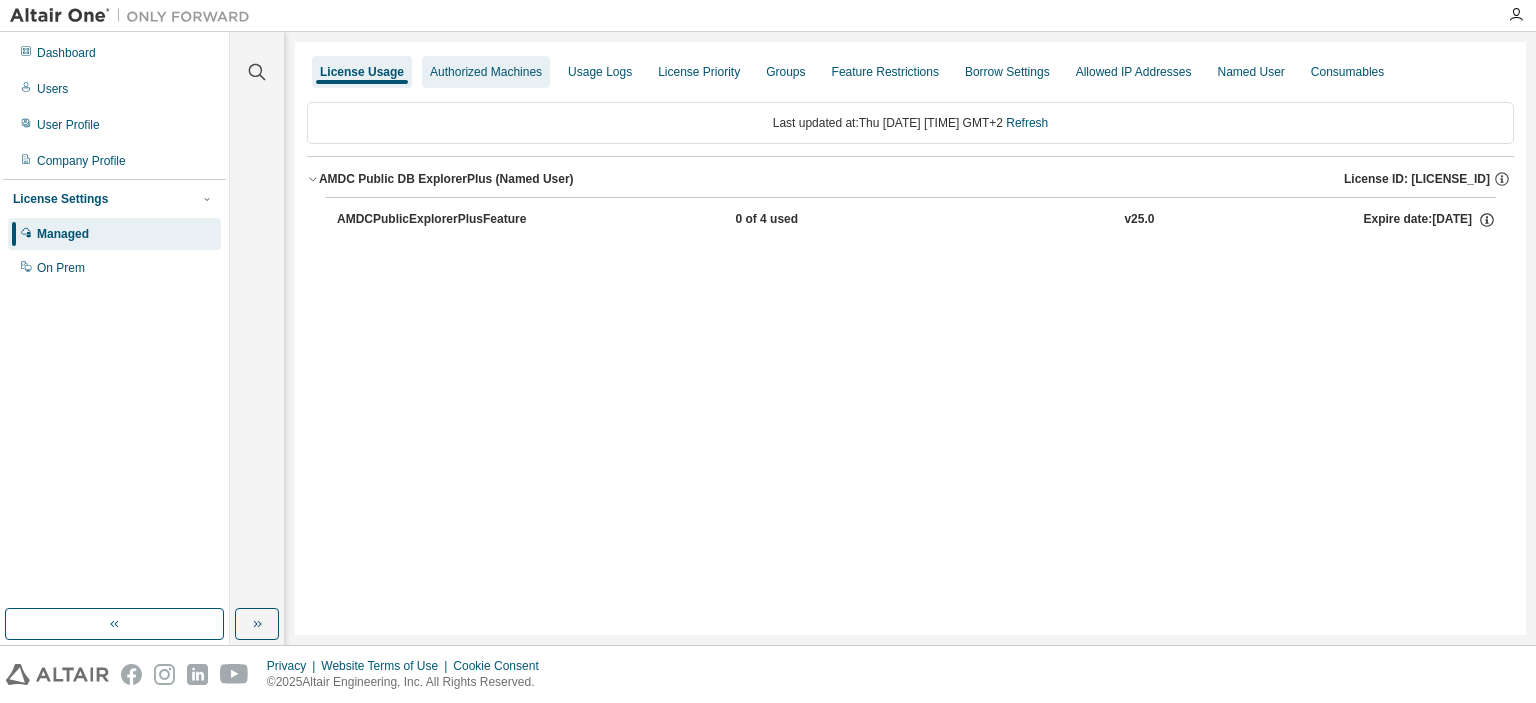 click on "Authorized Machines" at bounding box center [486, 72] 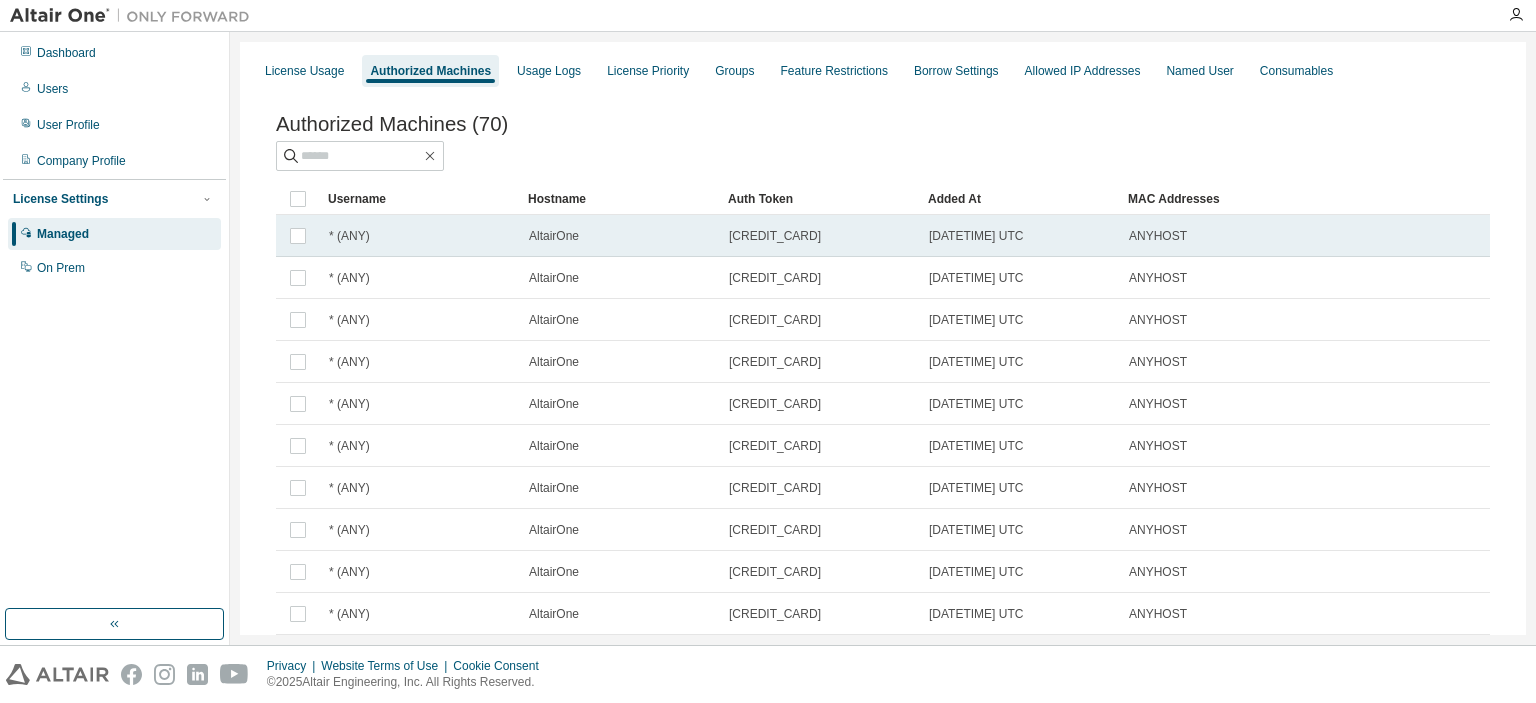scroll, scrollTop: 0, scrollLeft: 0, axis: both 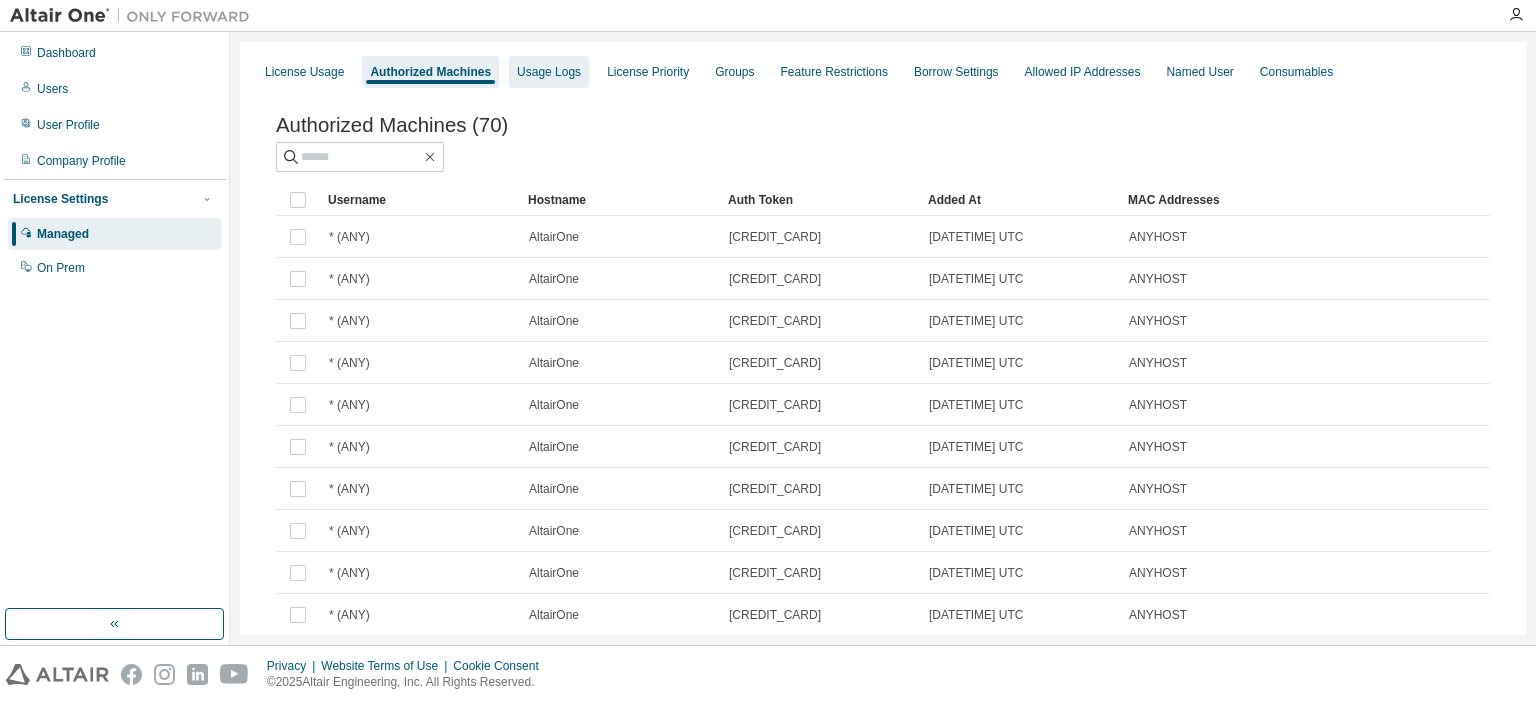 click on "Usage Logs" at bounding box center (549, 72) 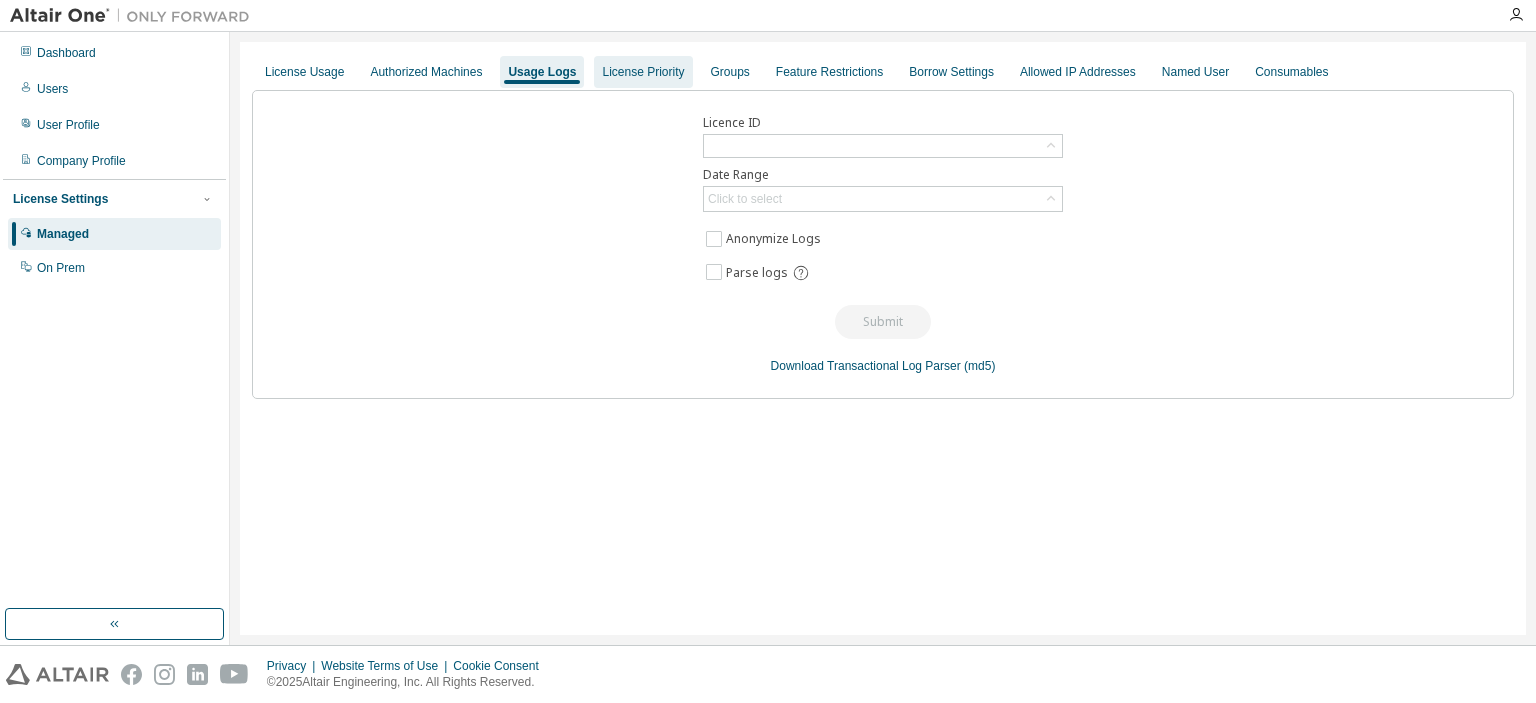 click on "License Priority" at bounding box center [643, 72] 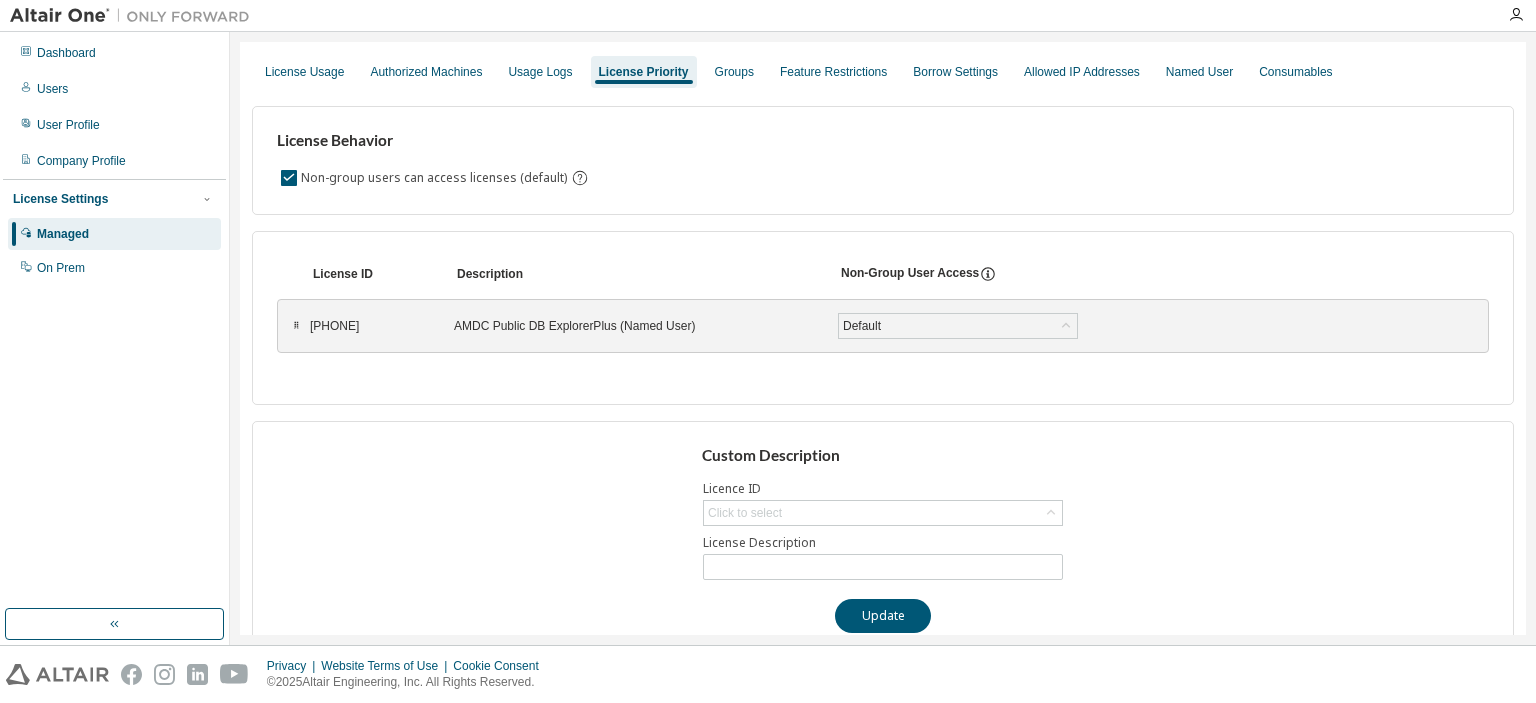 click on "⠿" at bounding box center (296, 326) 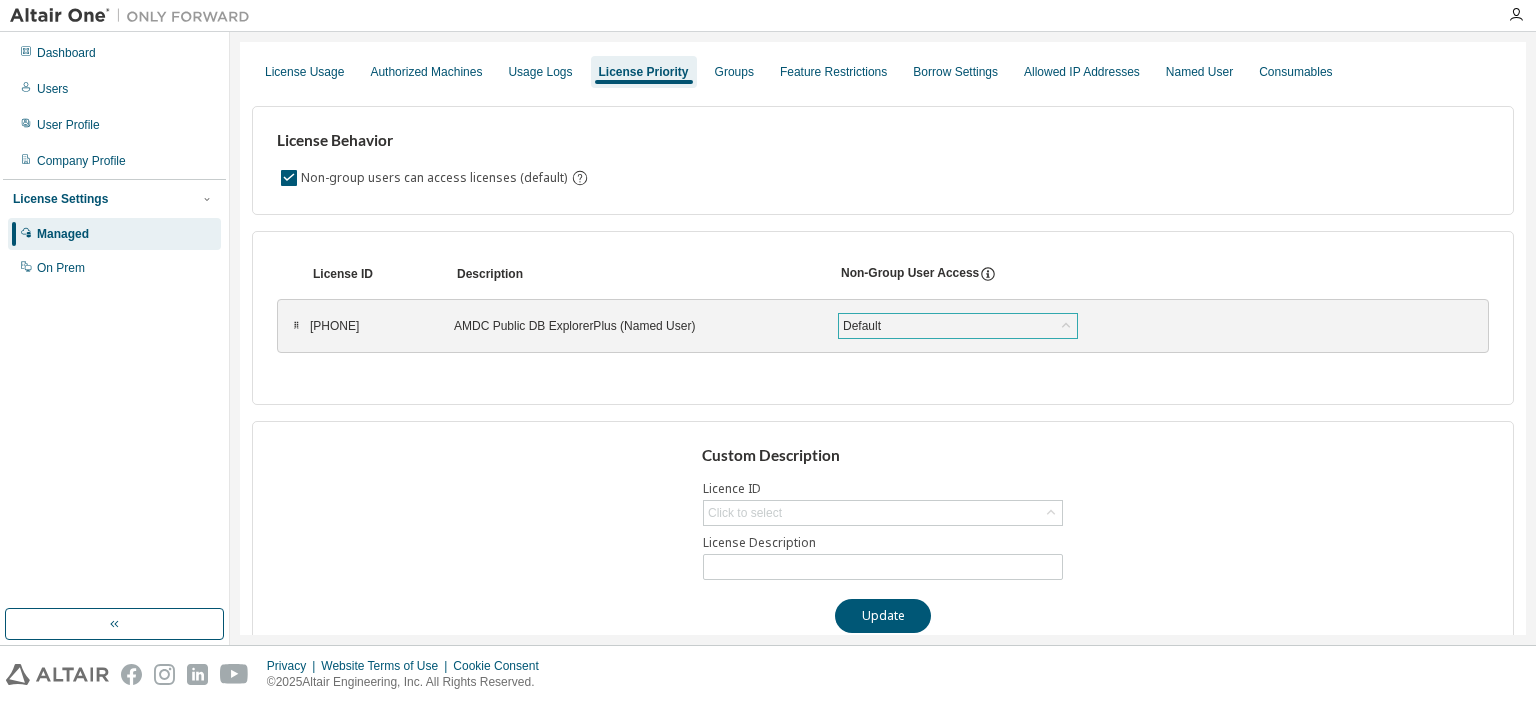 click on "Default" at bounding box center (958, 326) 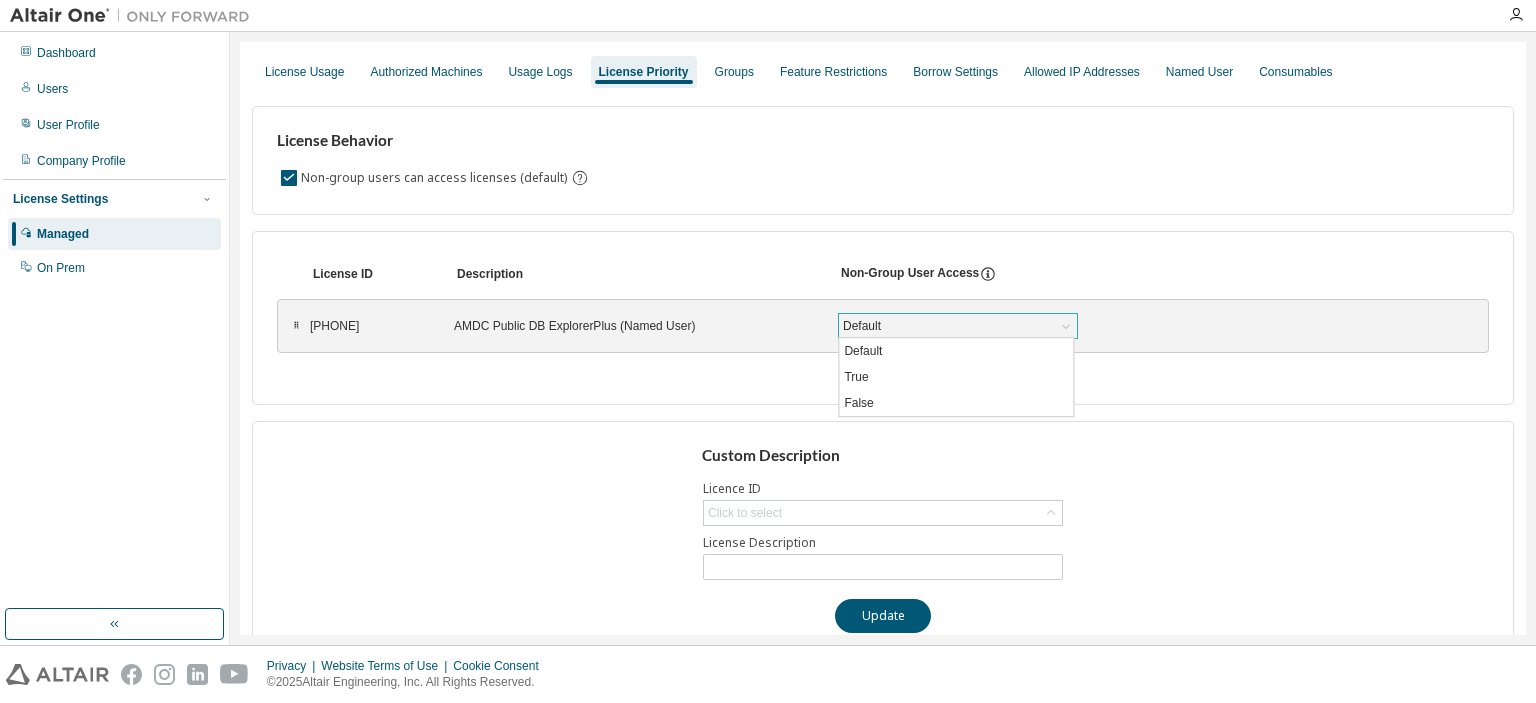 click on "Default" at bounding box center (958, 326) 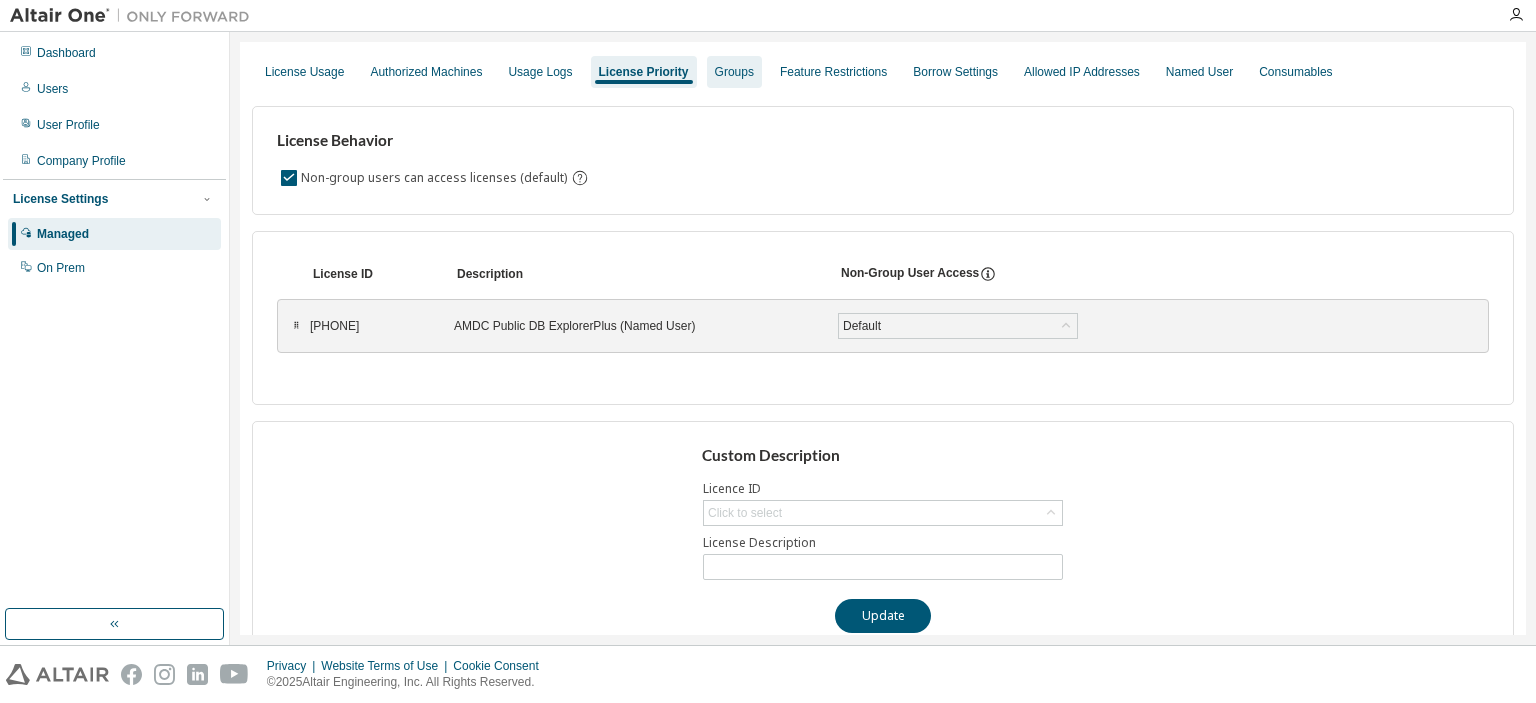 click on "Groups" at bounding box center [734, 72] 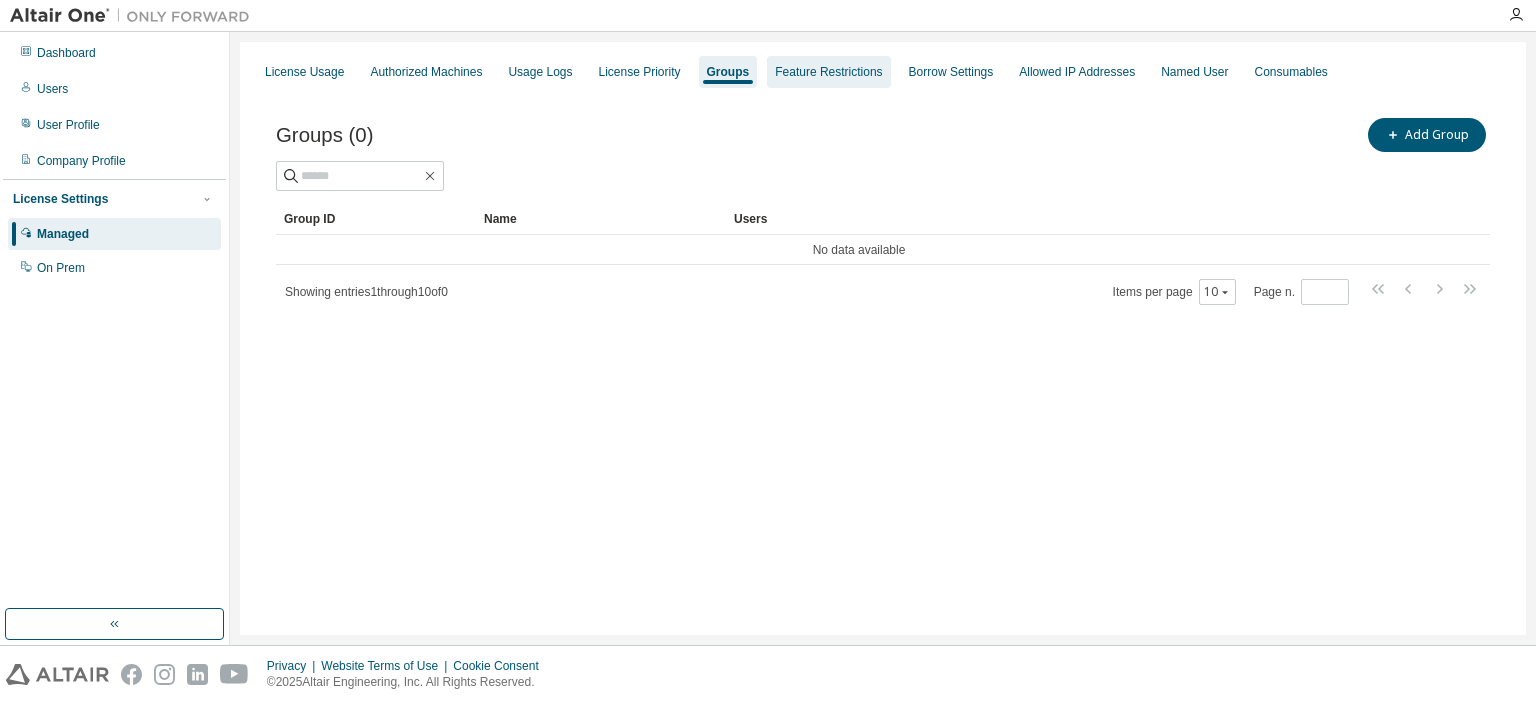 click on "Feature Restrictions" at bounding box center [828, 72] 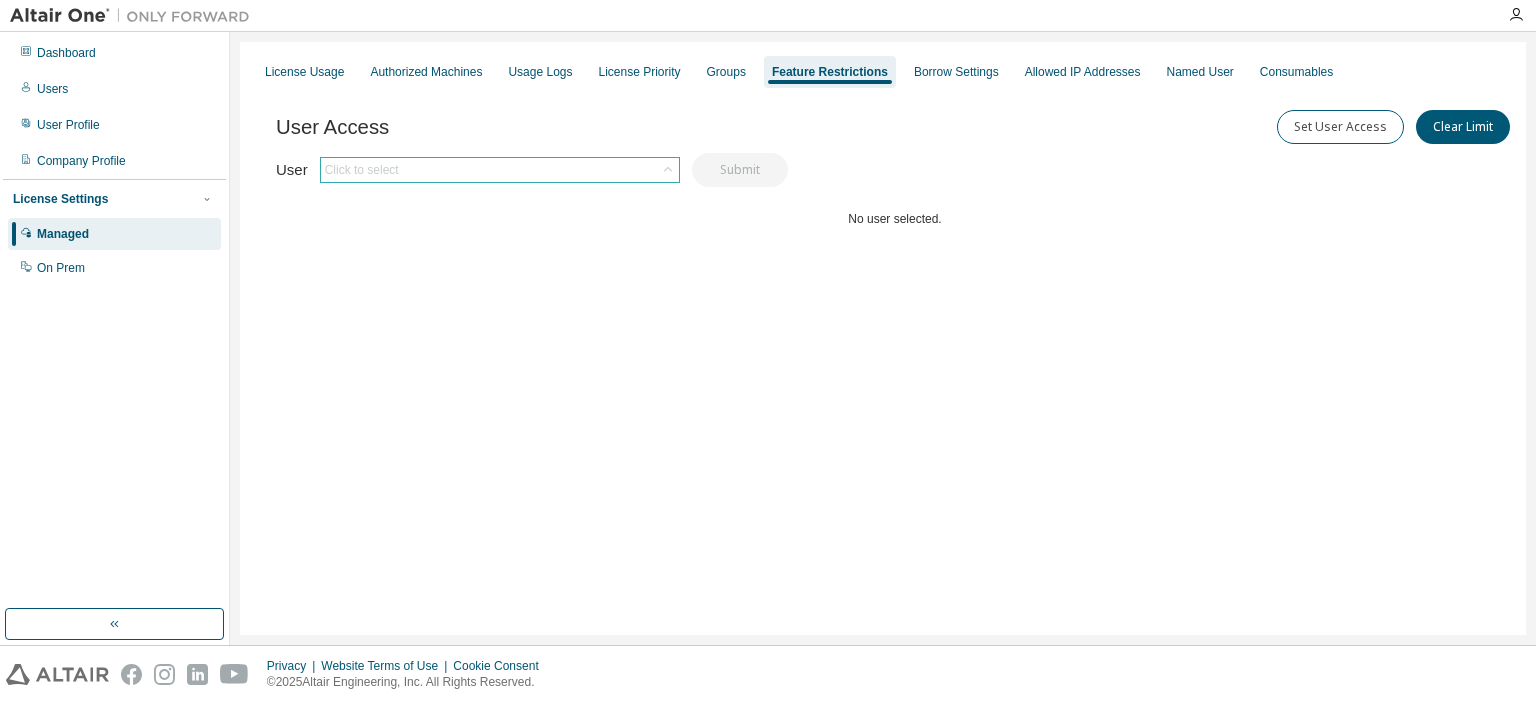 click on "Click to select" at bounding box center (500, 170) 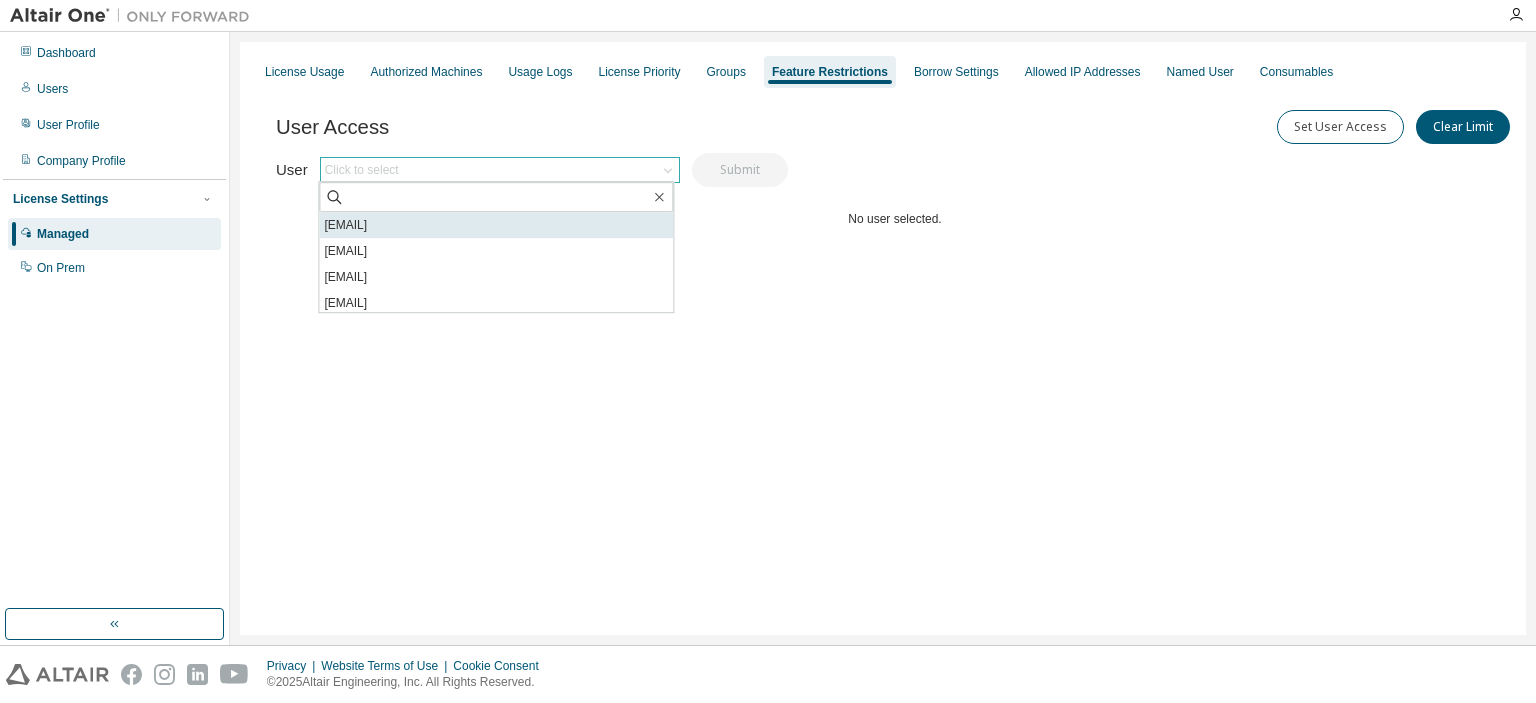 click on "ftr.jfernandez@ficosa.com" at bounding box center [496, 225] 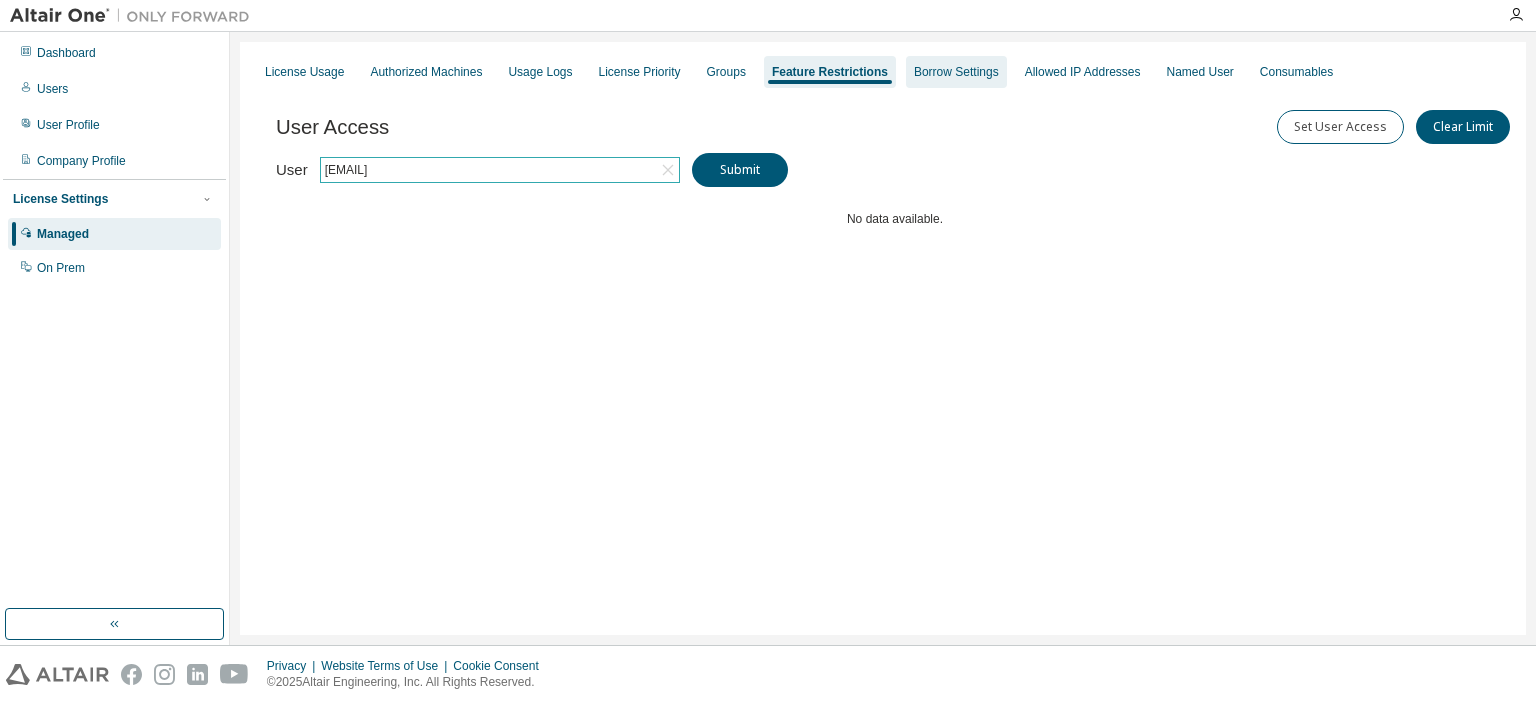 click on "Borrow Settings" at bounding box center (956, 72) 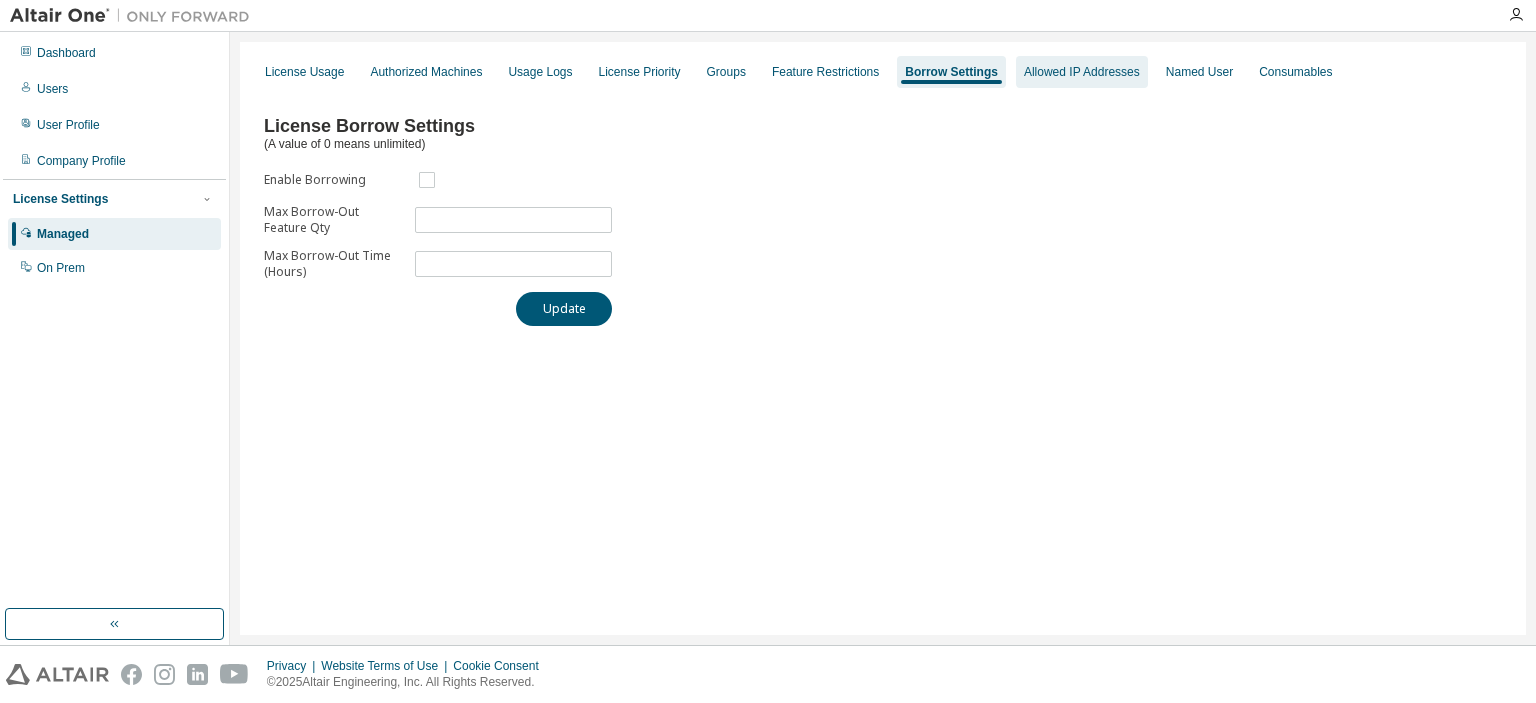 click on "Allowed IP Addresses" at bounding box center (1082, 72) 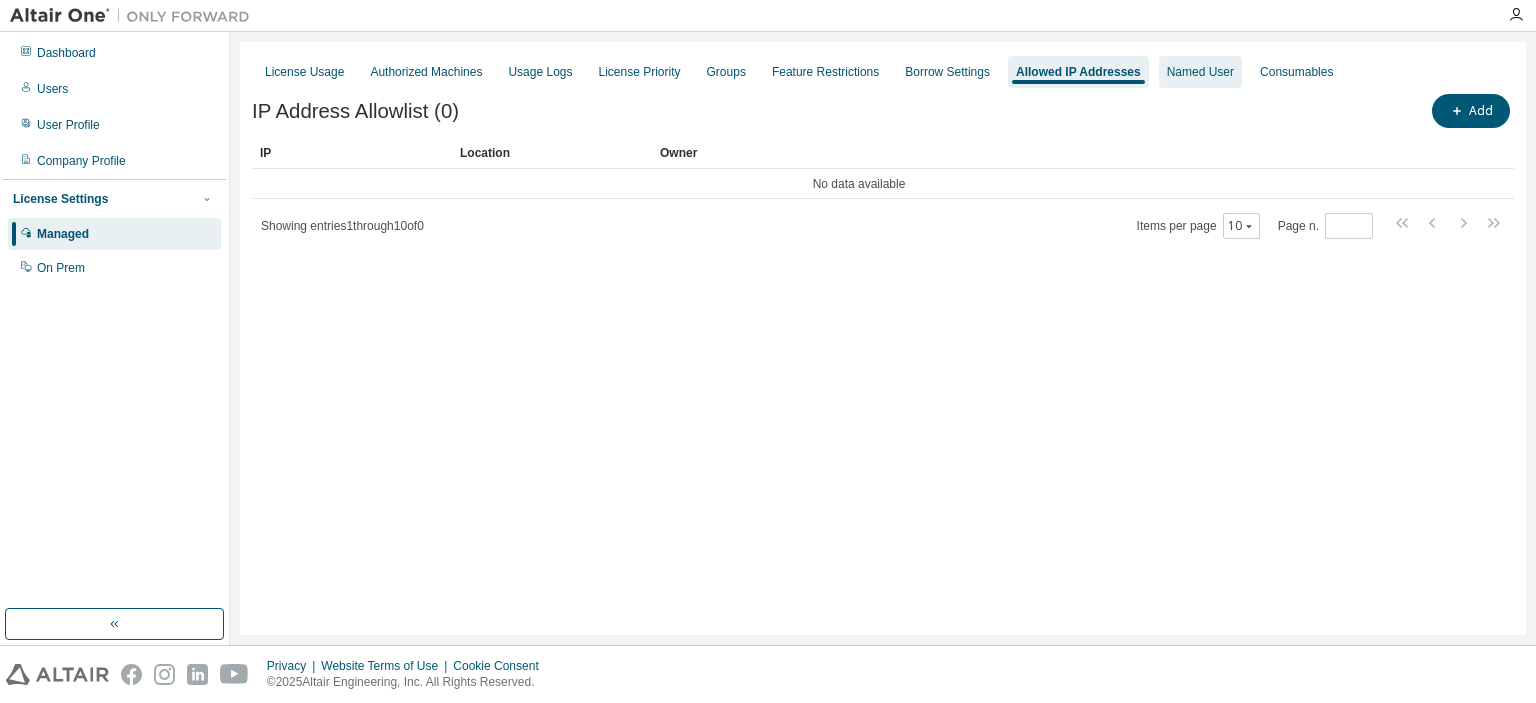 click on "Named User" at bounding box center [1200, 72] 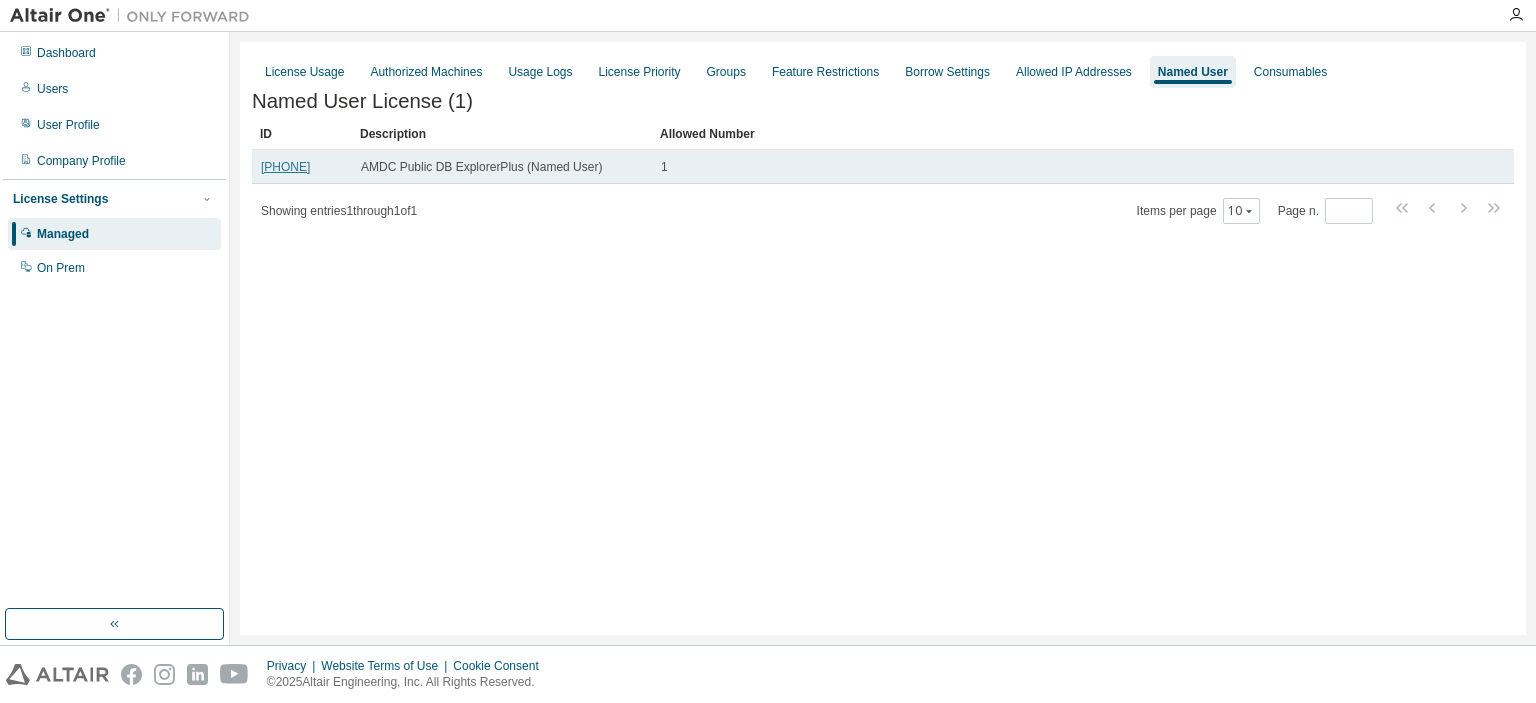 click on "139197" at bounding box center (285, 167) 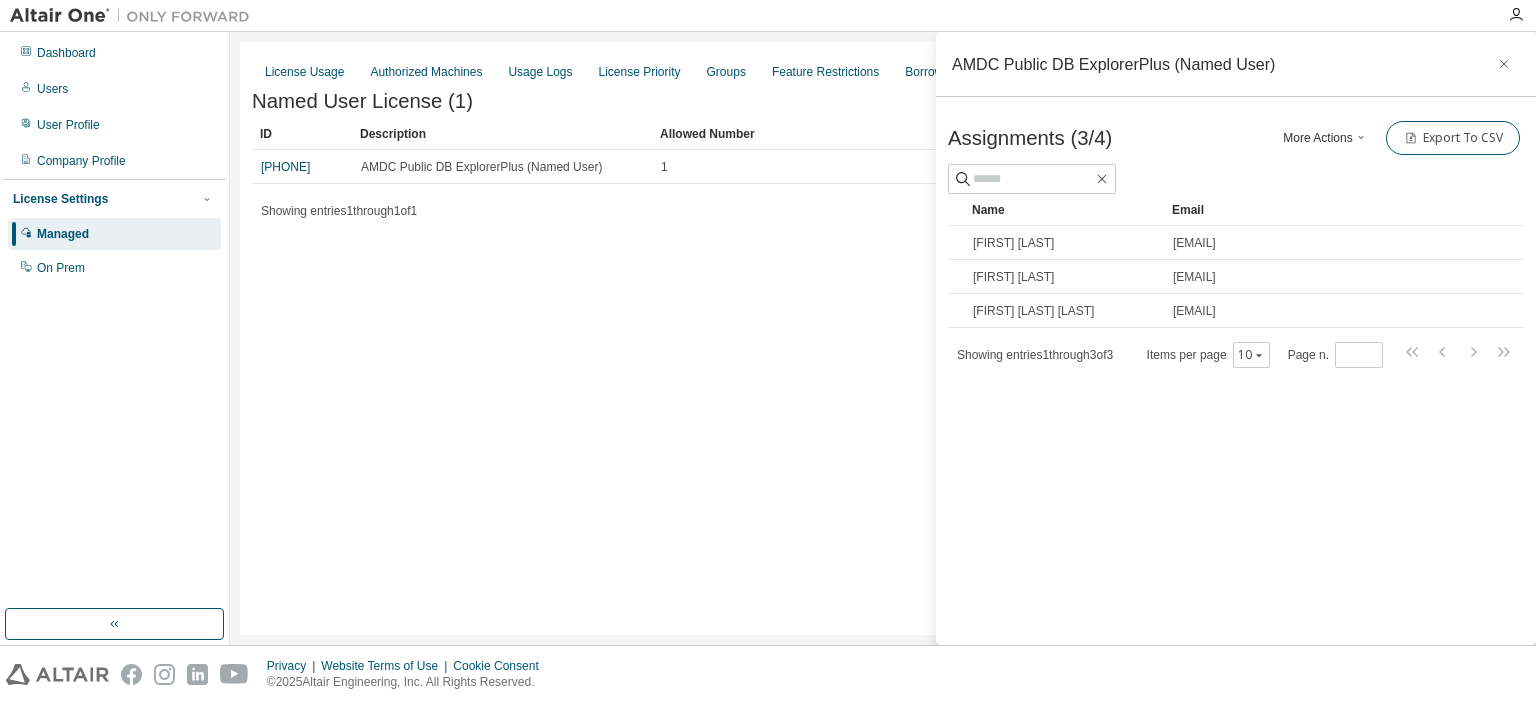 click on "More Actions" at bounding box center (1326, 138) 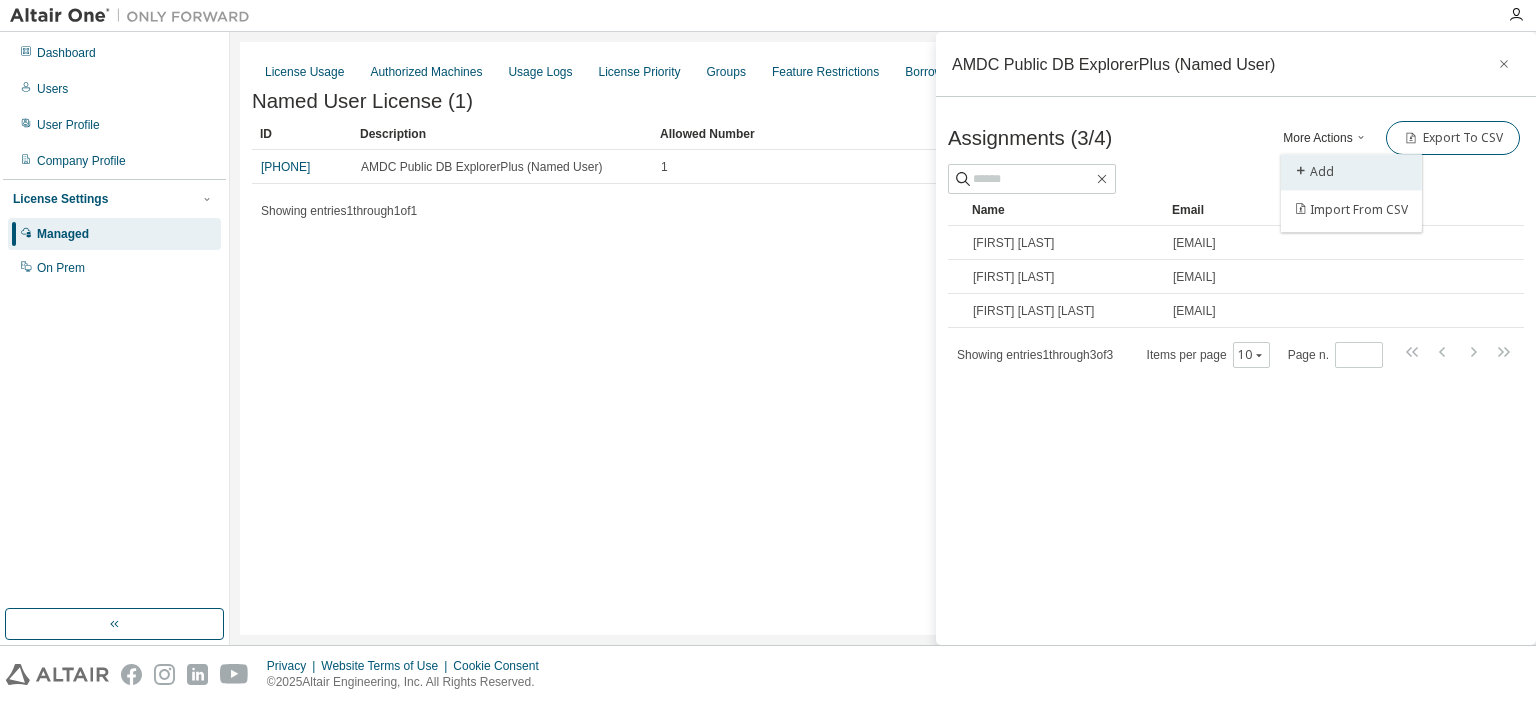 click on "Add" at bounding box center [1351, 172] 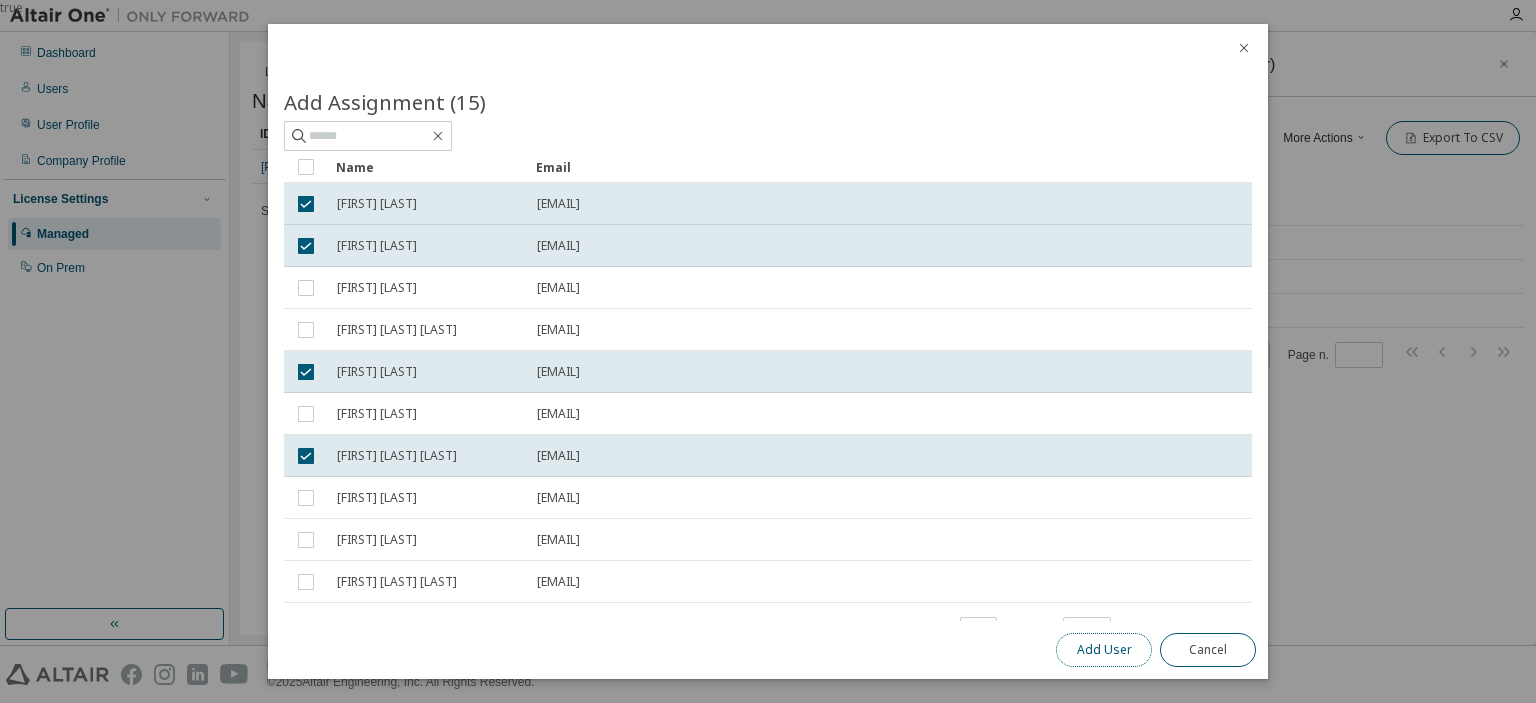 click on "Add User" at bounding box center [1104, 650] 